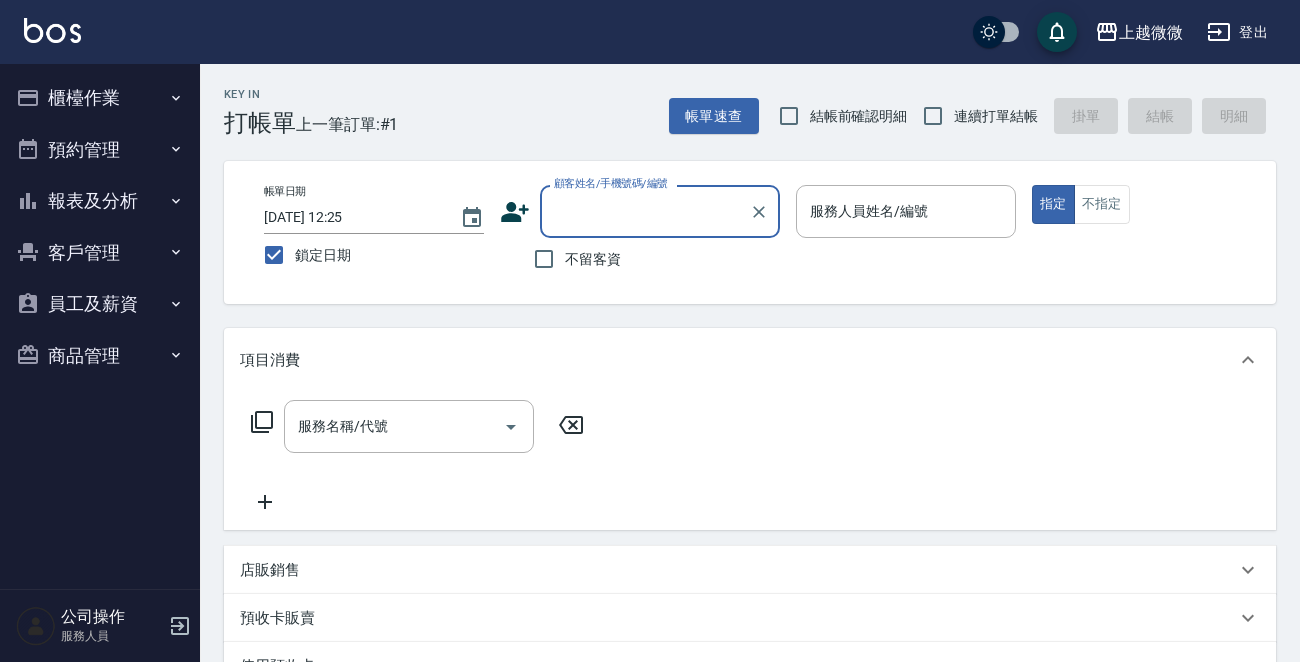 scroll, scrollTop: 0, scrollLeft: 0, axis: both 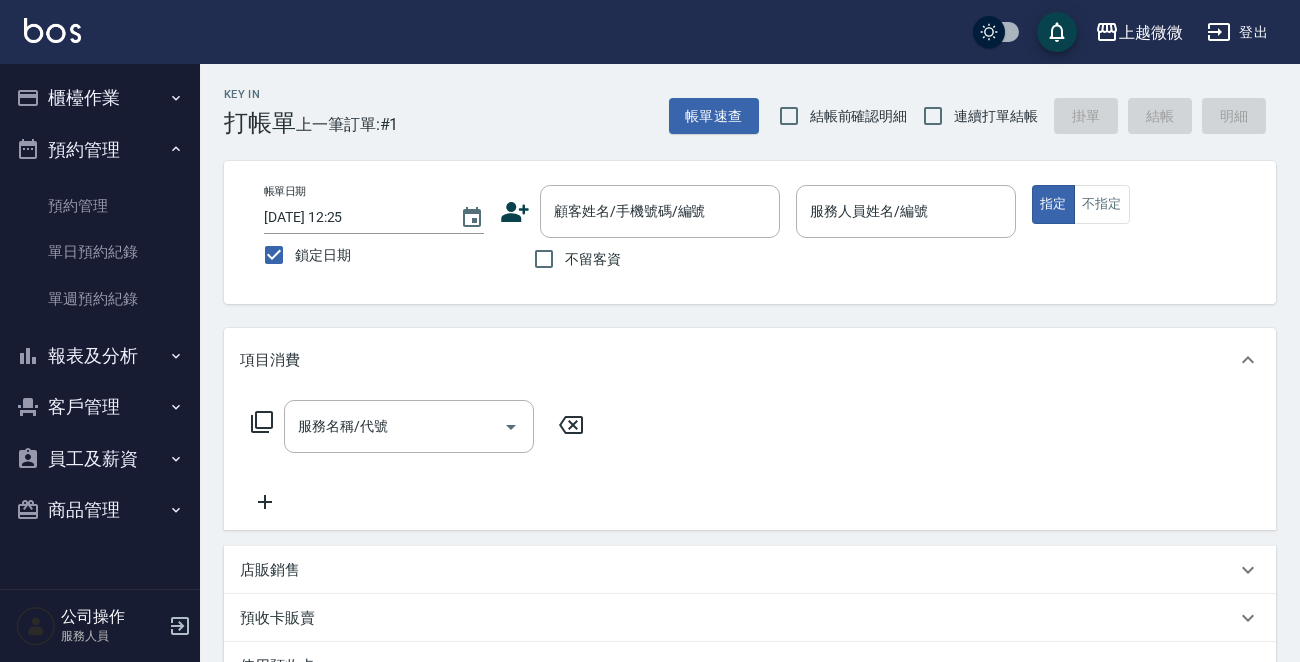click on "預約管理" at bounding box center (100, 150) 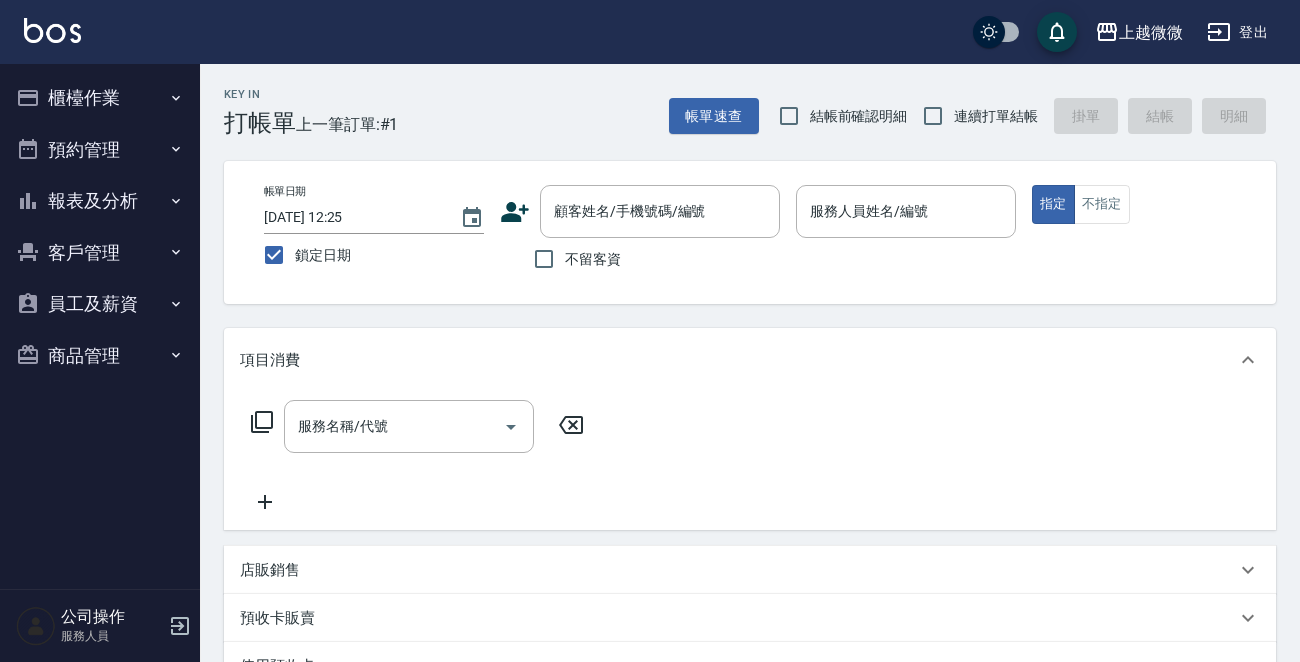 click on "報表及分析" at bounding box center [100, 201] 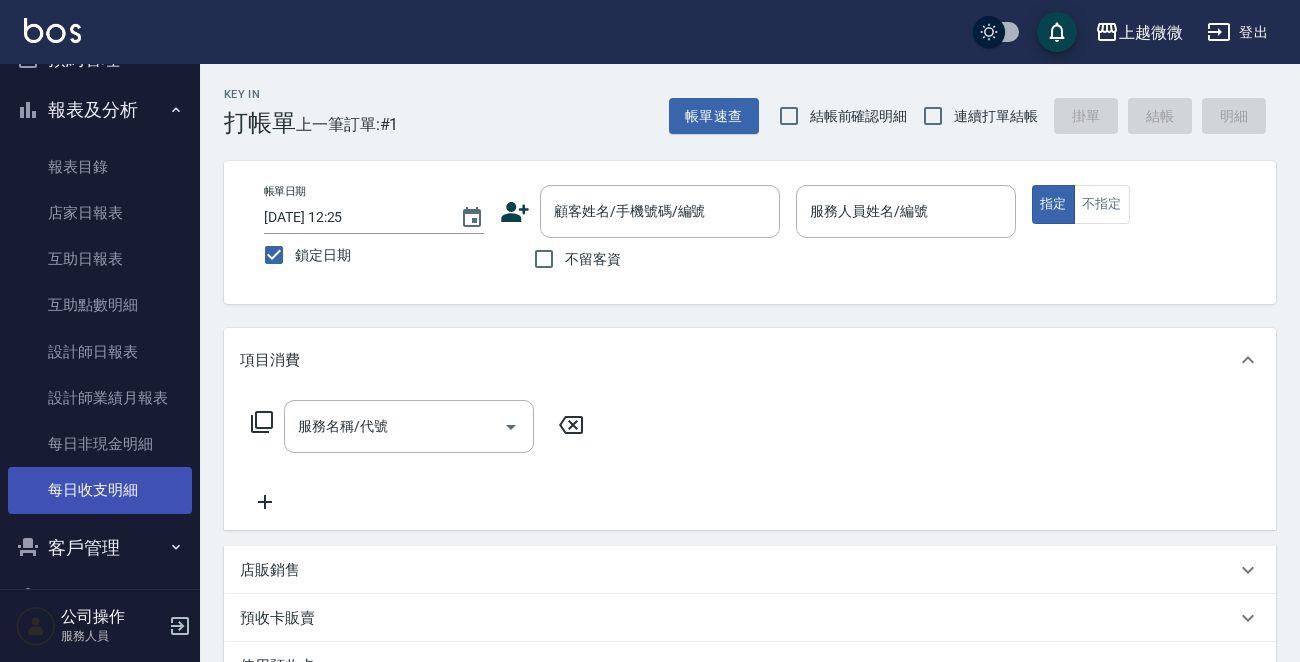 scroll, scrollTop: 201, scrollLeft: 0, axis: vertical 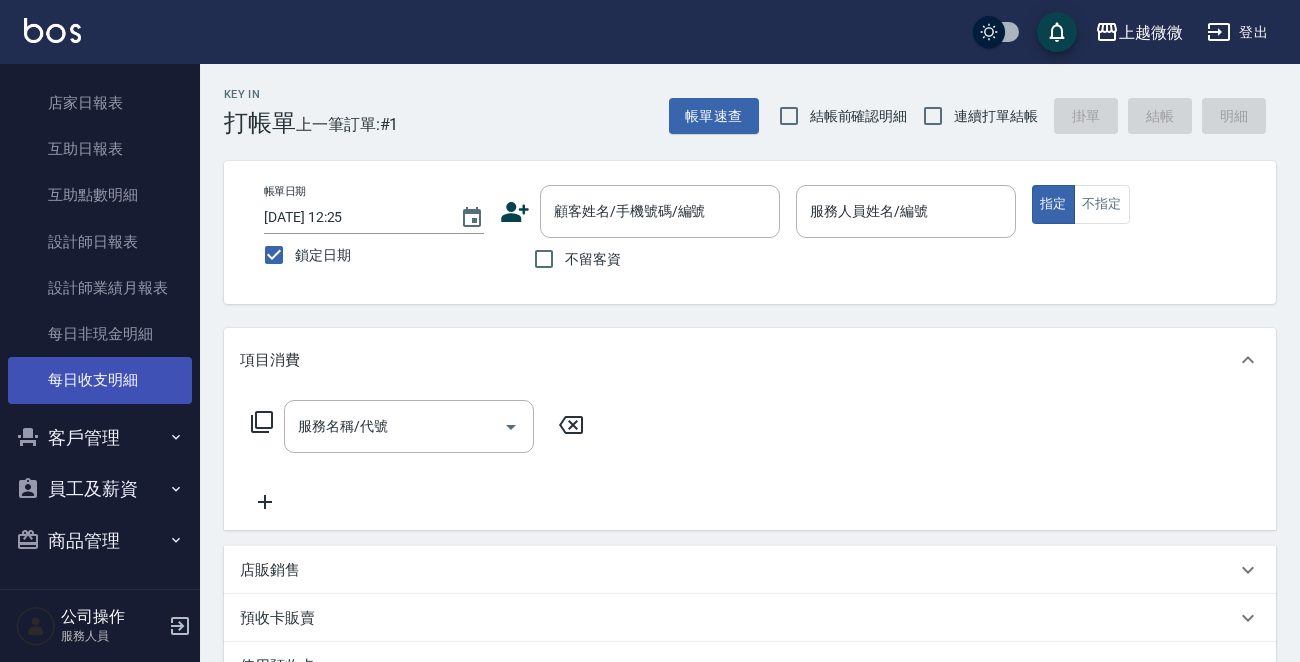 click on "每日收支明細" at bounding box center (100, 380) 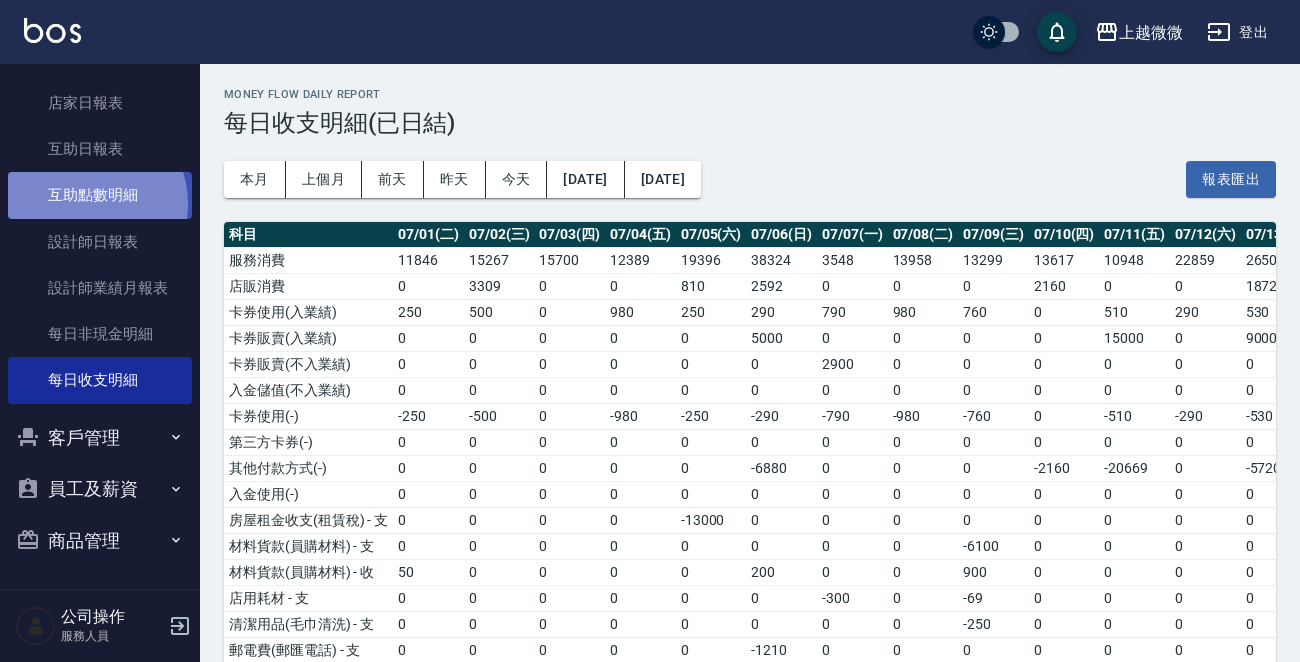 click on "互助點數明細" at bounding box center (100, 195) 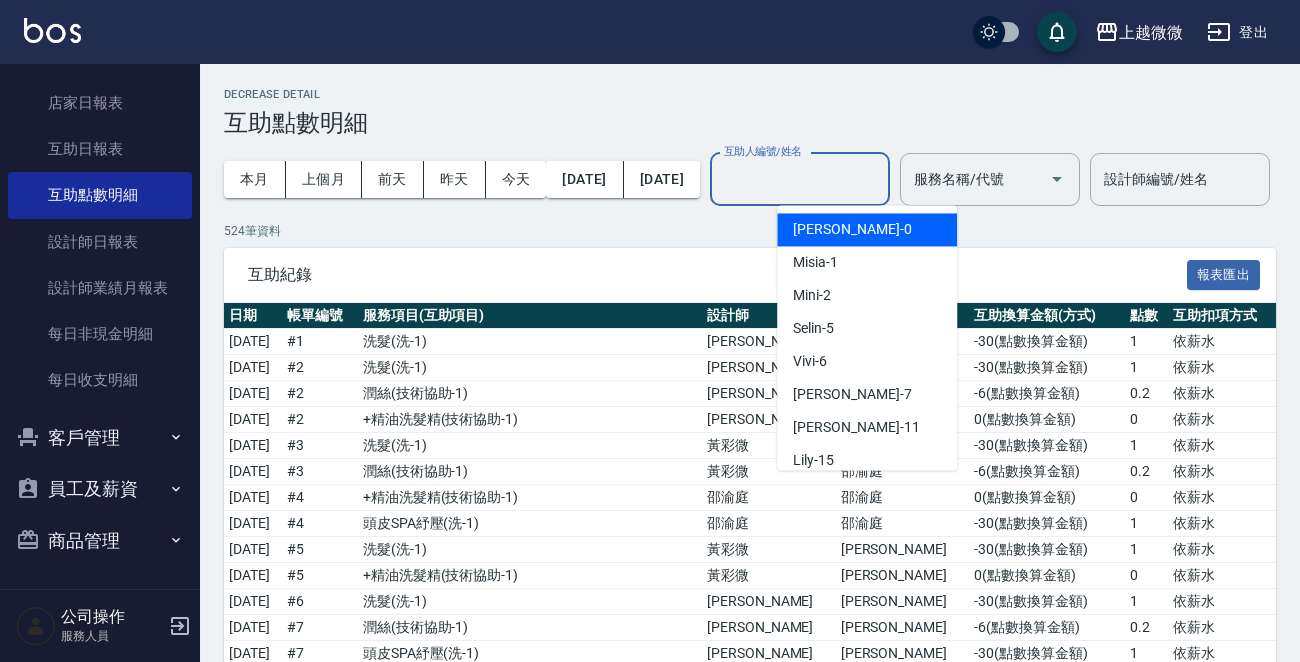 click on "互助人編號/姓名" at bounding box center [800, 179] 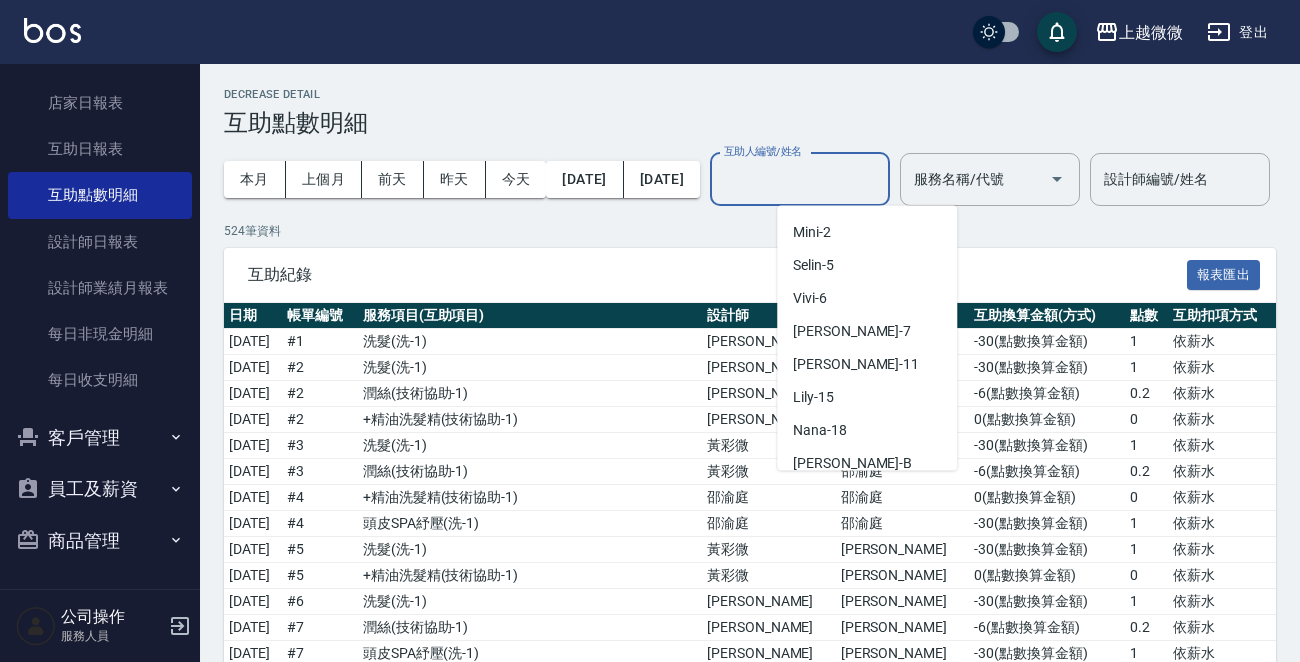 scroll, scrollTop: 200, scrollLeft: 0, axis: vertical 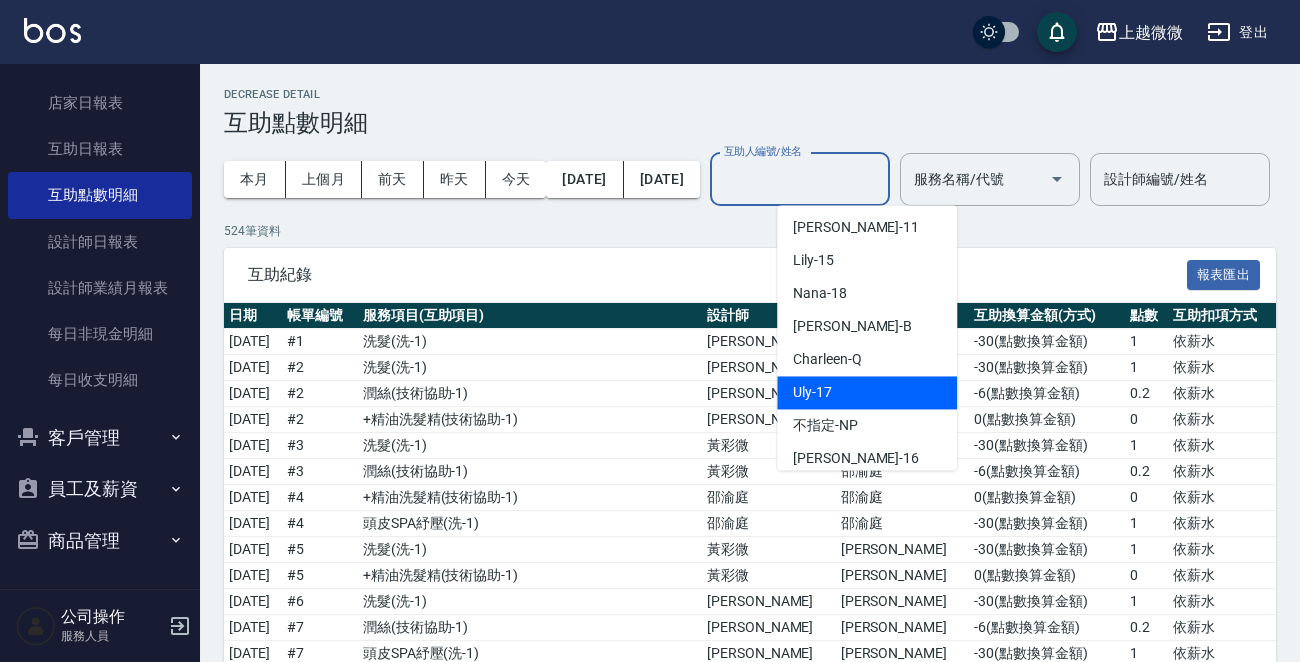 click on "Uly -17" at bounding box center [867, 392] 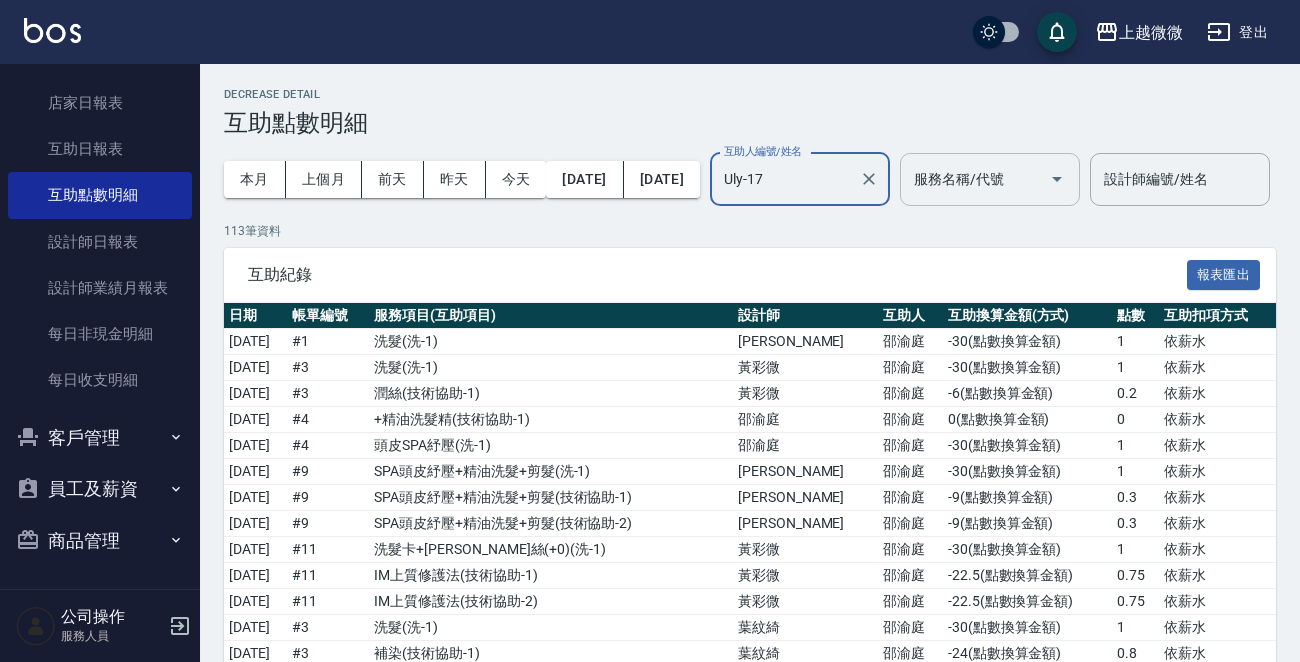 click on "服務名稱/代號 服務名稱/代號" at bounding box center (990, 179) 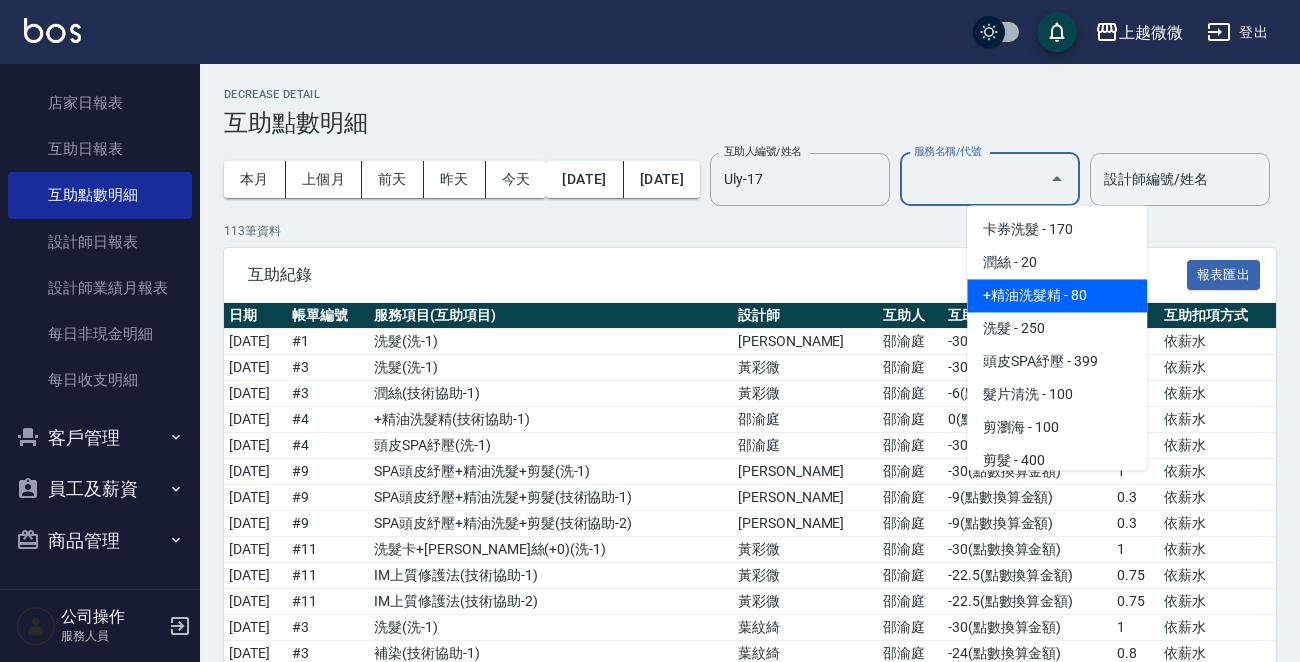 click on "+精油洗髮精 - 80" at bounding box center (1057, 295) 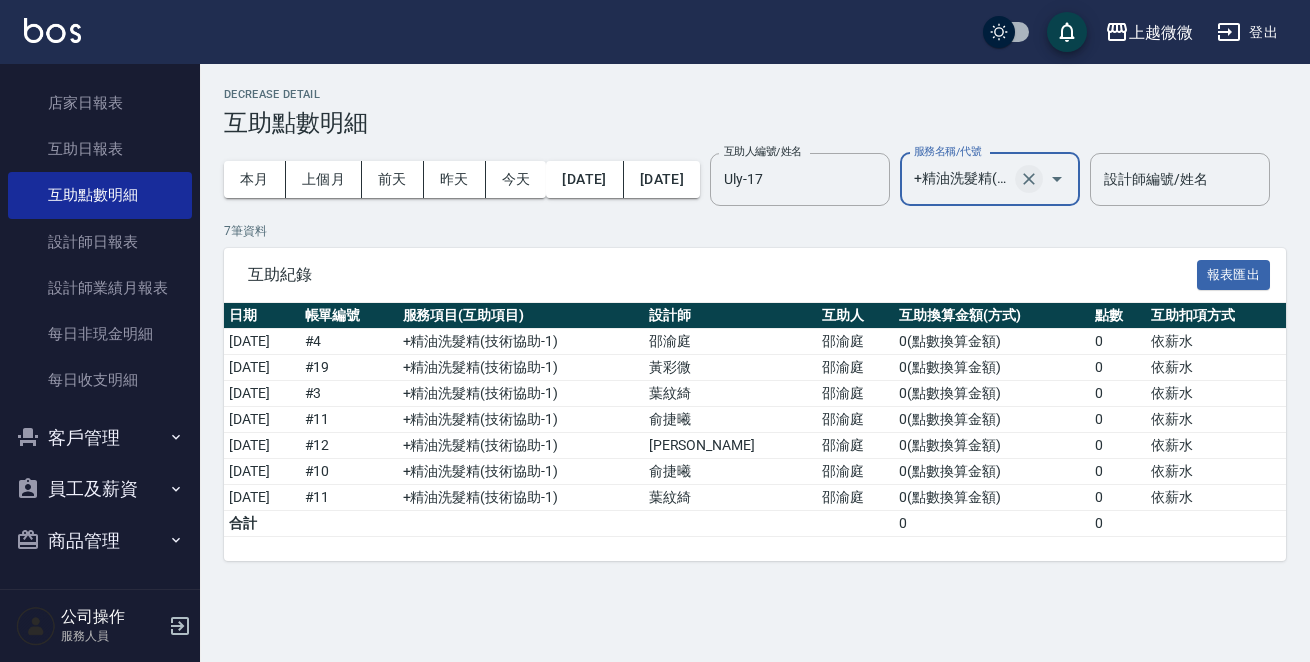 click 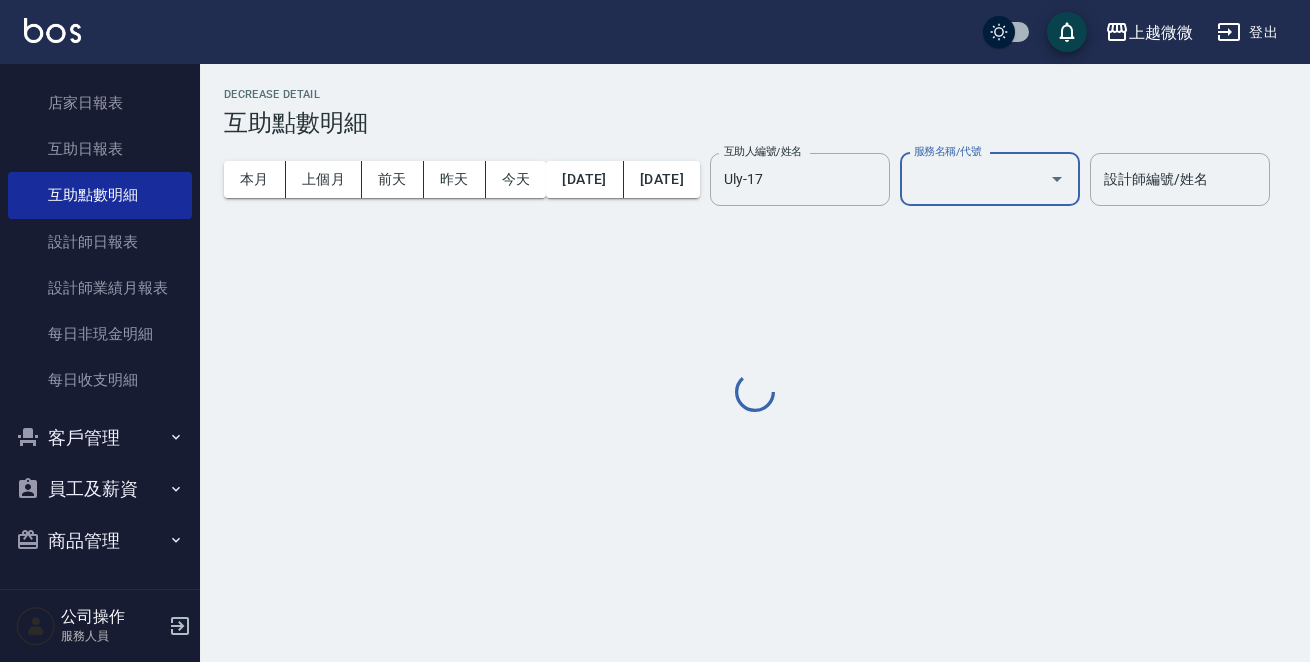 click at bounding box center [1057, 179] 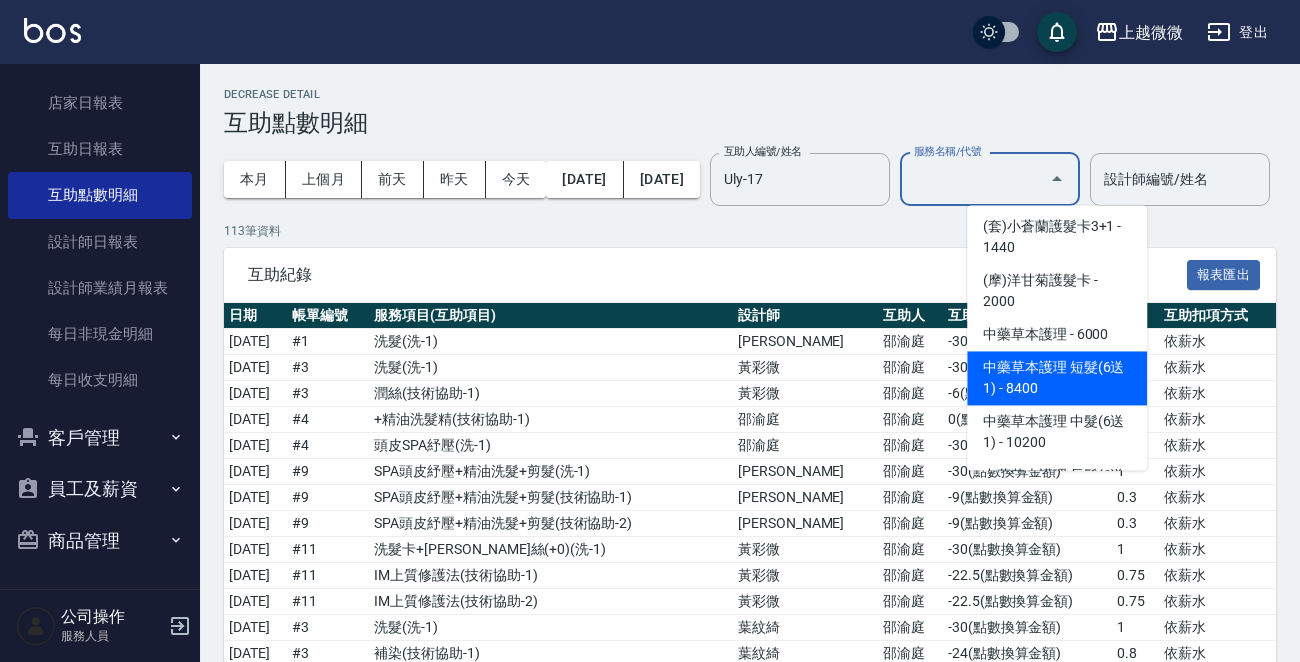 scroll, scrollTop: 4900, scrollLeft: 0, axis: vertical 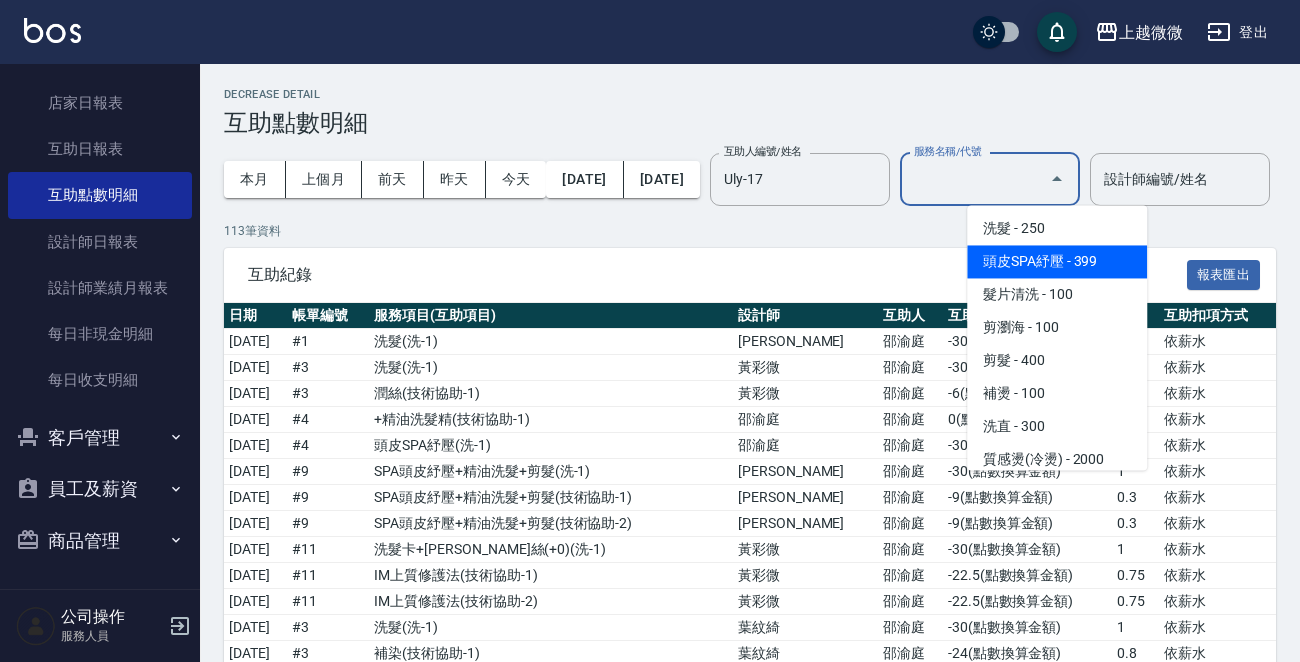 click on "頭皮SPA紓壓 - 399" at bounding box center (1057, 261) 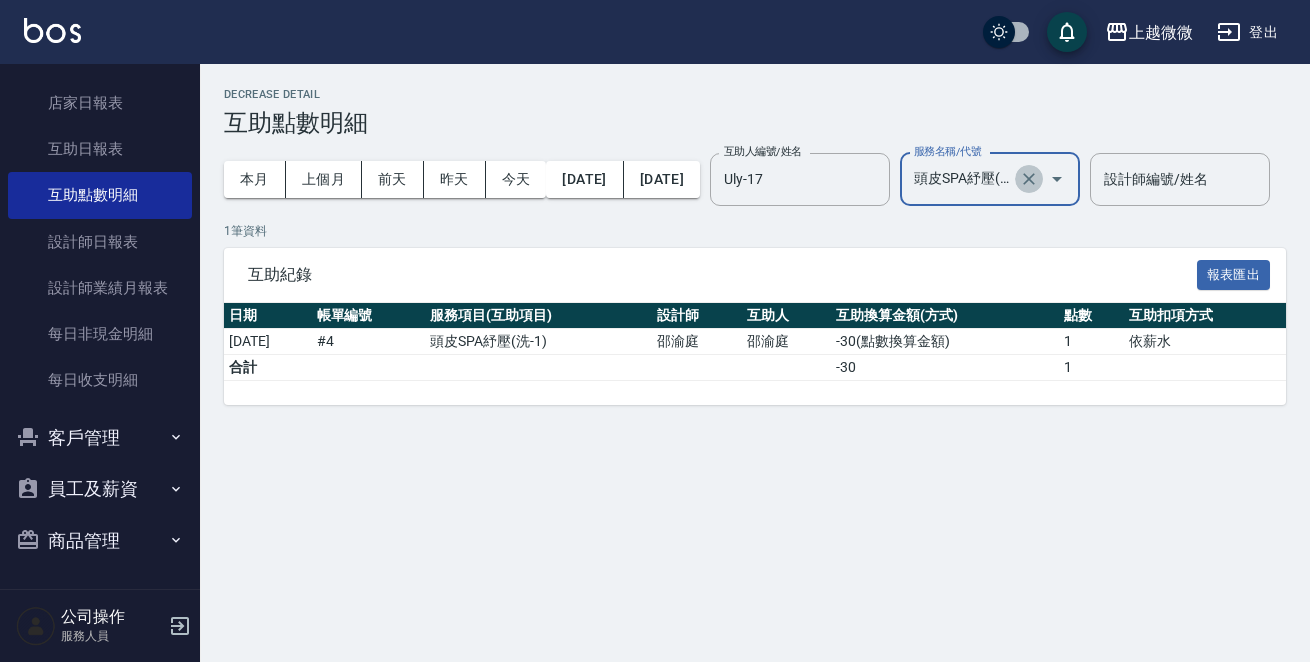 click at bounding box center (1029, 179) 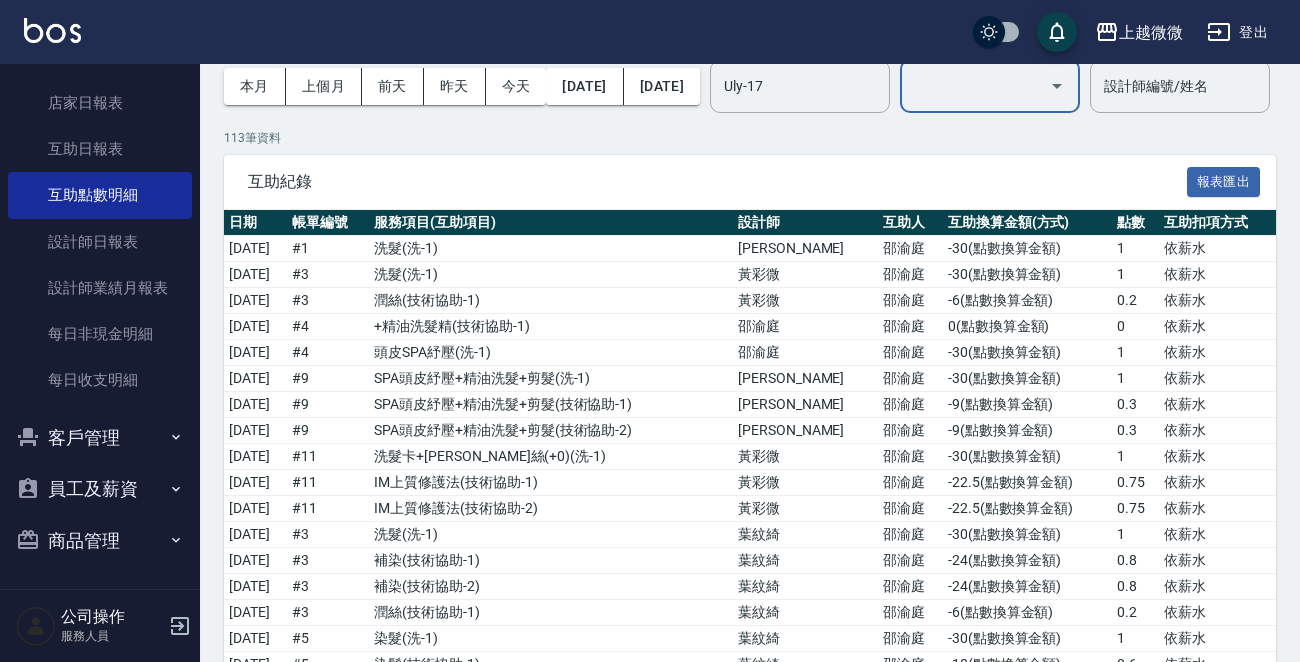 scroll, scrollTop: 0, scrollLeft: 0, axis: both 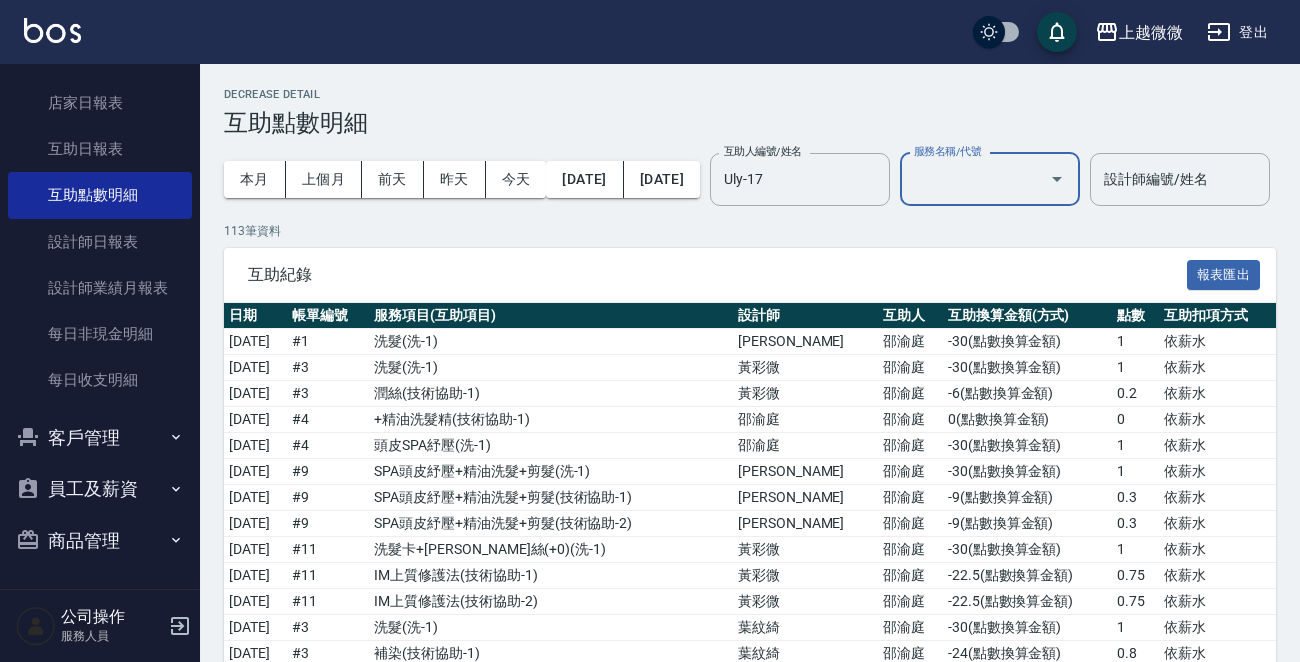 click on "服務名稱/代號" at bounding box center (975, 179) 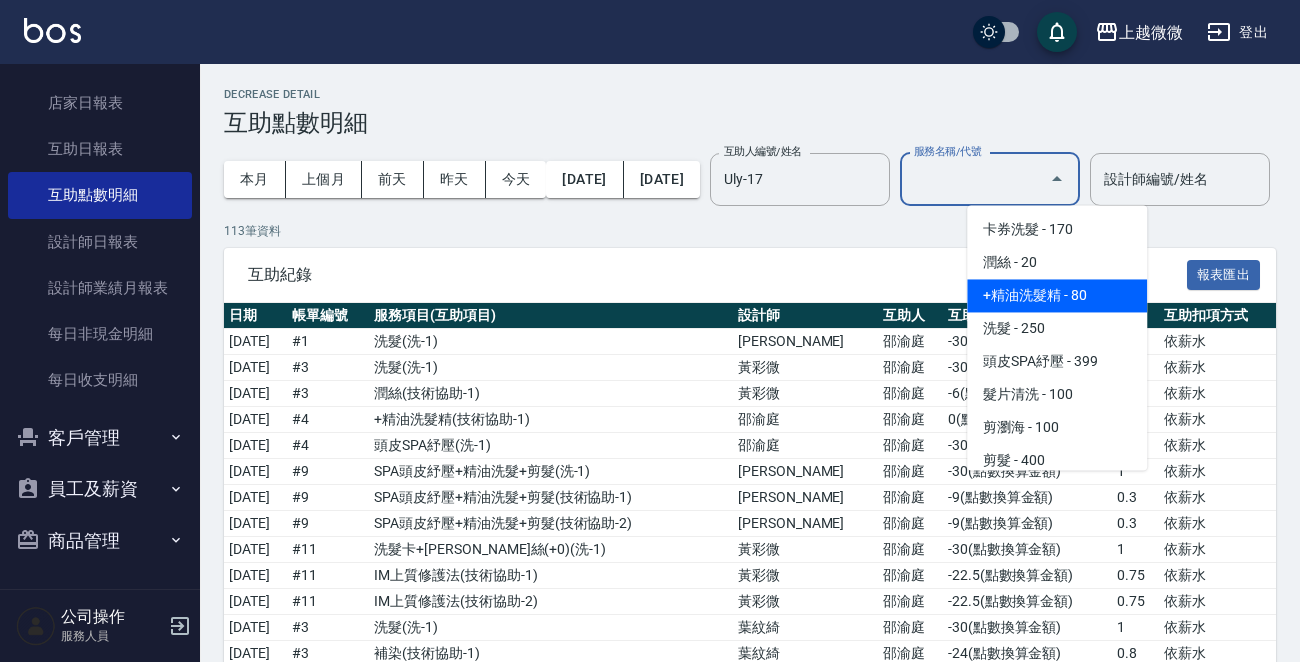 click on "+精油洗髮精 - 80" at bounding box center (1057, 295) 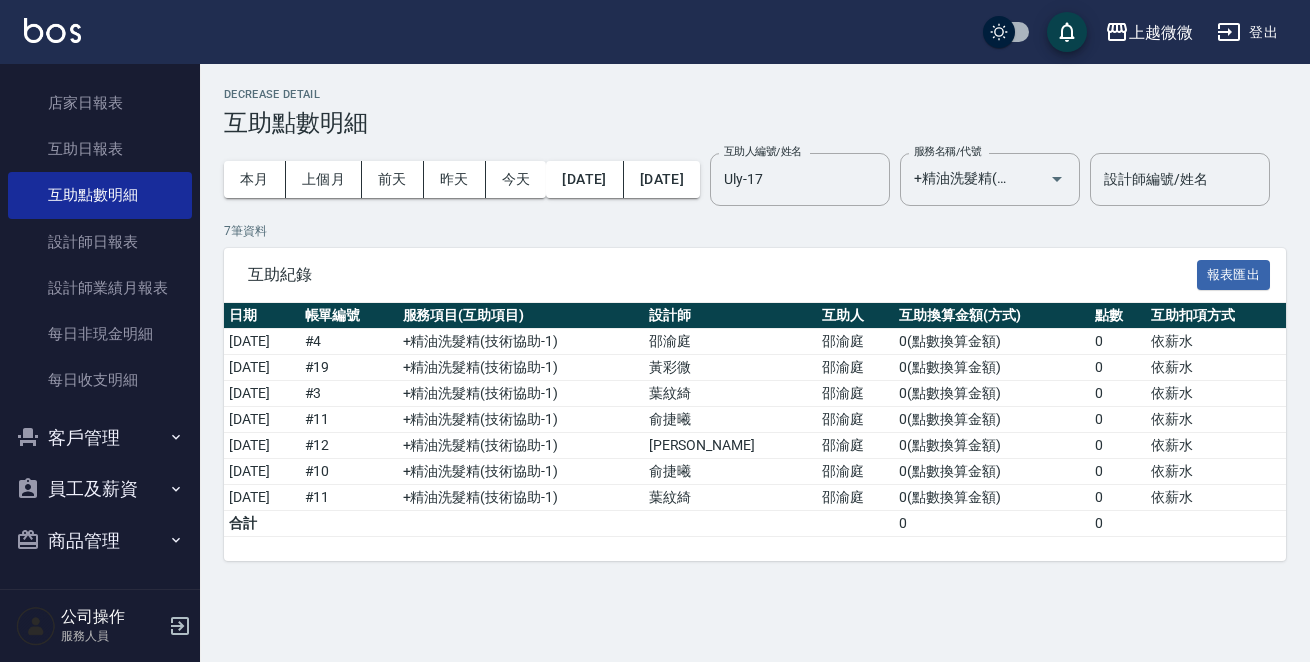 drag, startPoint x: 281, startPoint y: 295, endPoint x: 205, endPoint y: 301, distance: 76.23647 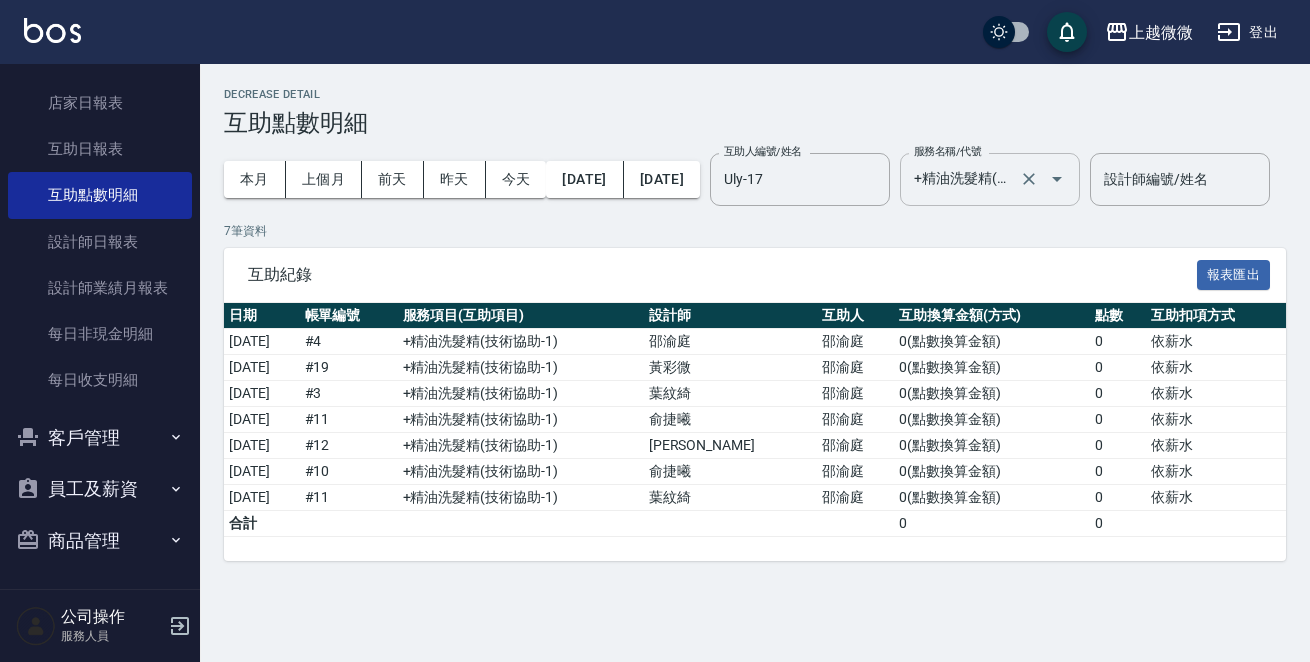 click on "+精油洗髮精(A02)" at bounding box center (962, 179) 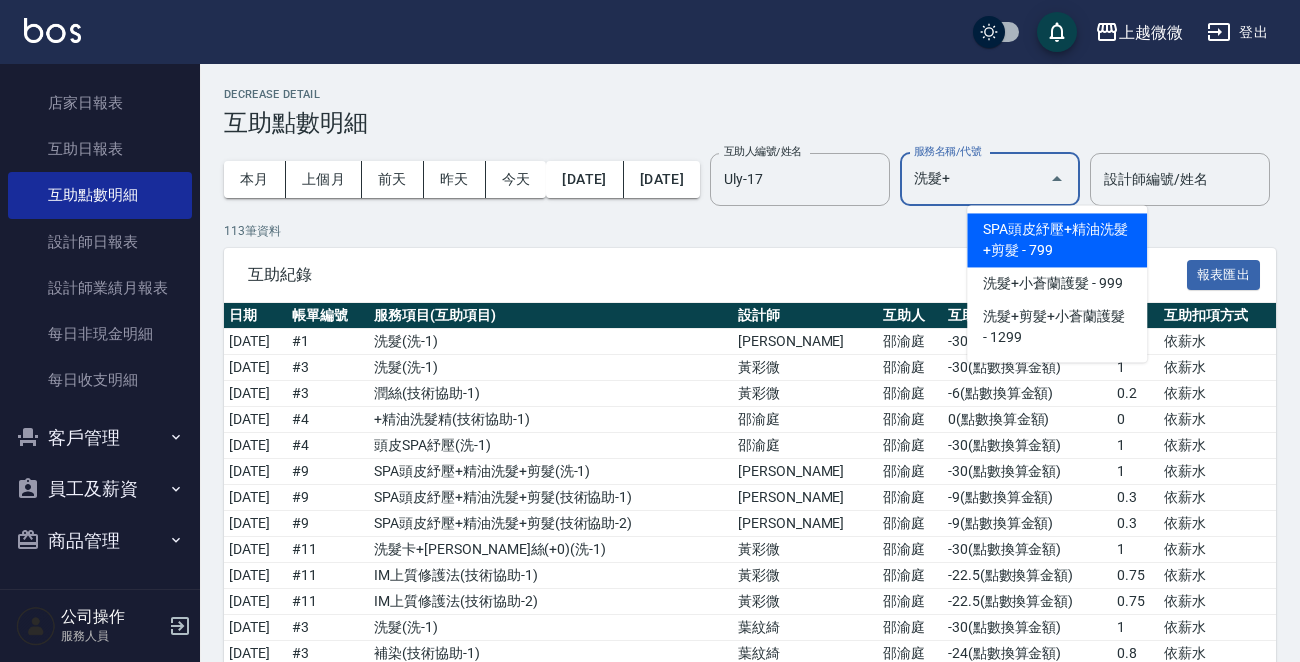 click on "SPA頭皮紓壓+精油洗髮+剪髮 - 799" at bounding box center [1057, 240] 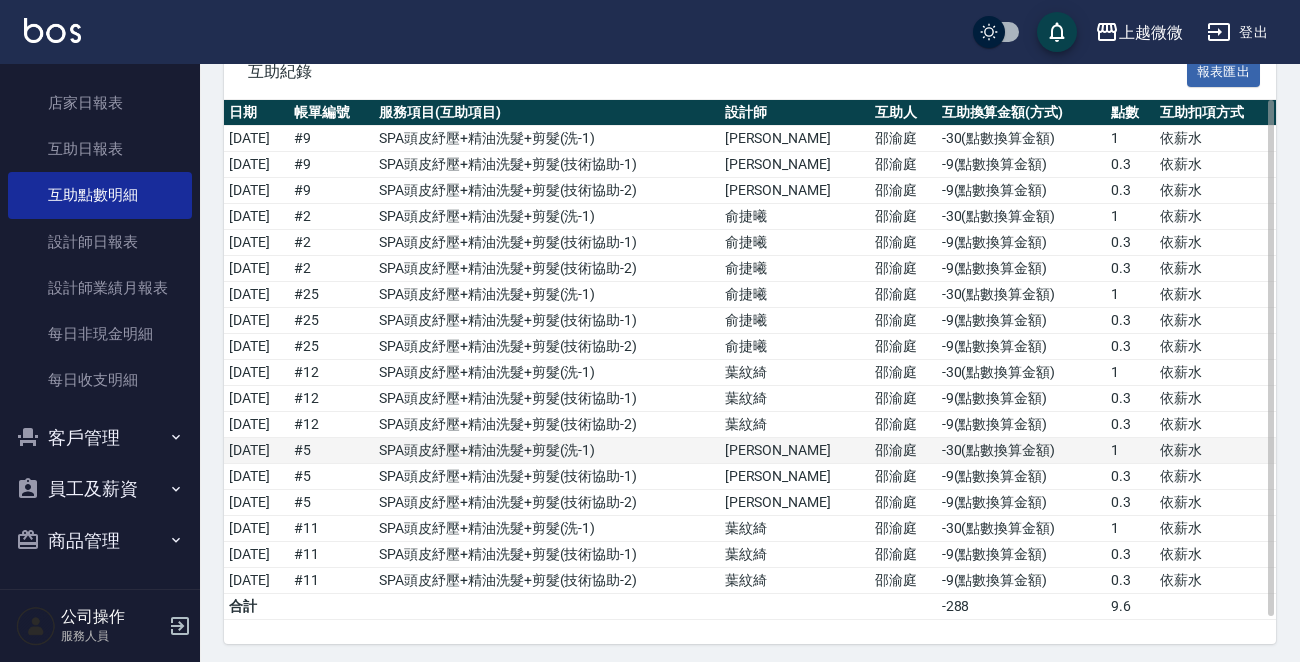 scroll, scrollTop: 274, scrollLeft: 0, axis: vertical 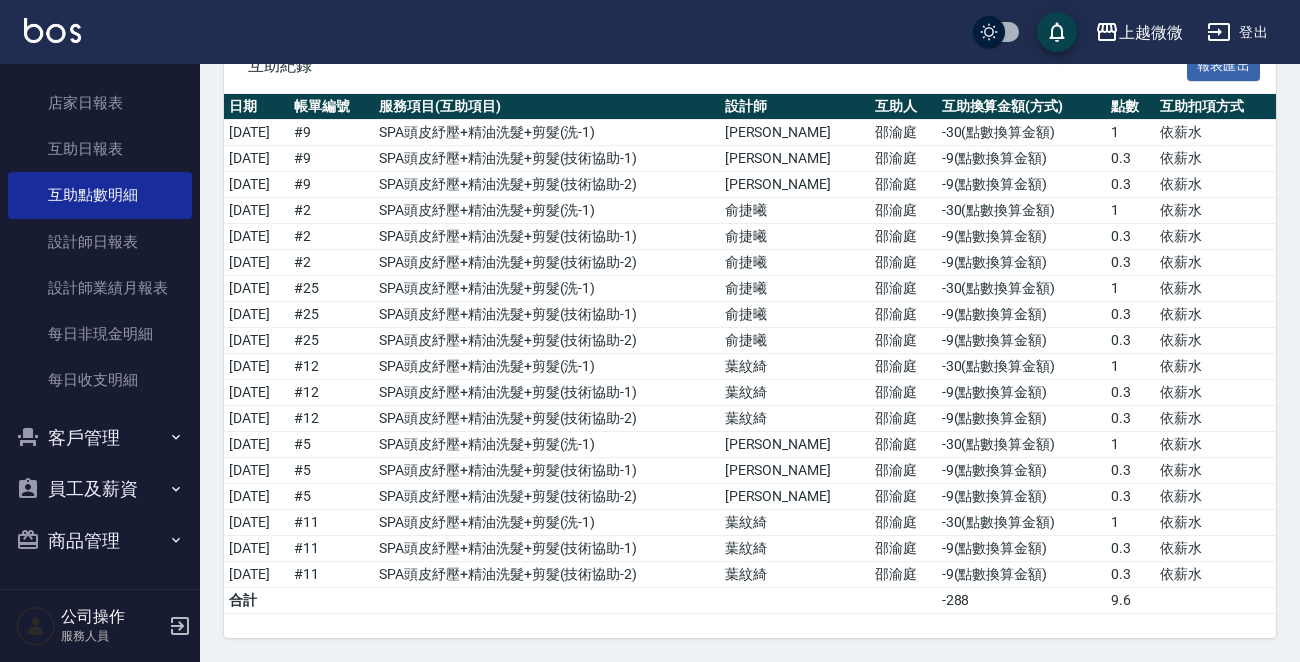 type on "SPA頭皮紓壓+精油洗髮+剪髮(I13)" 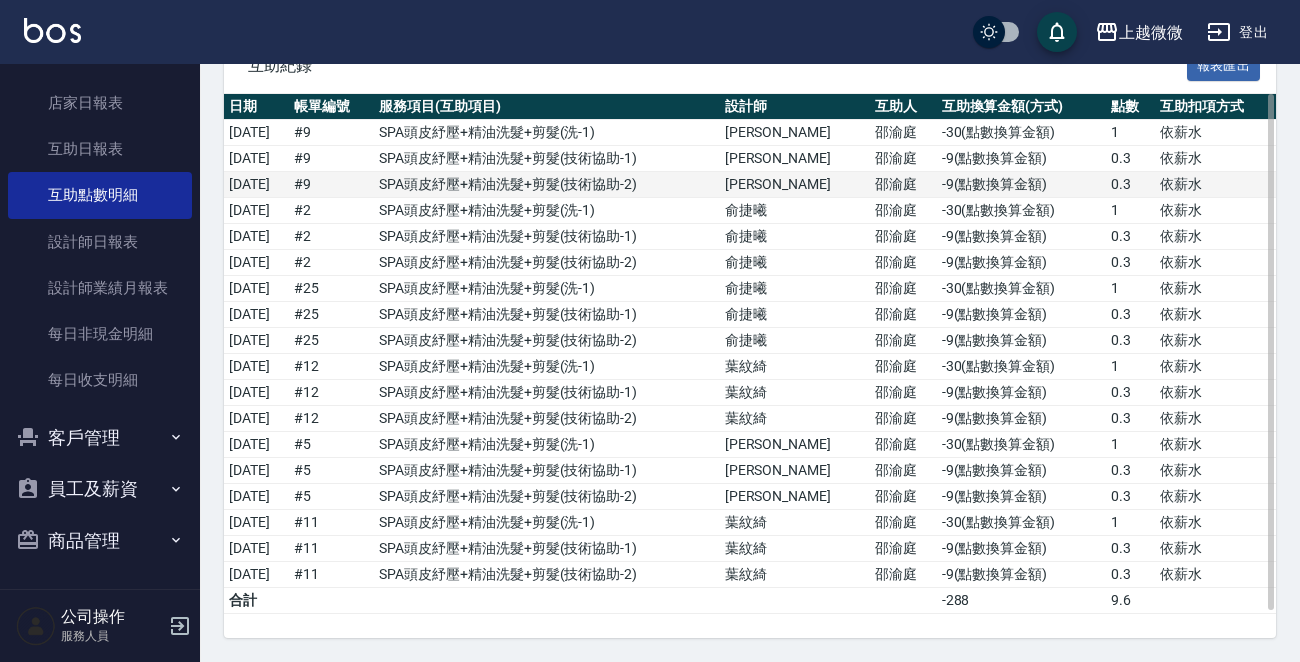 click on "# 9" at bounding box center (331, 185) 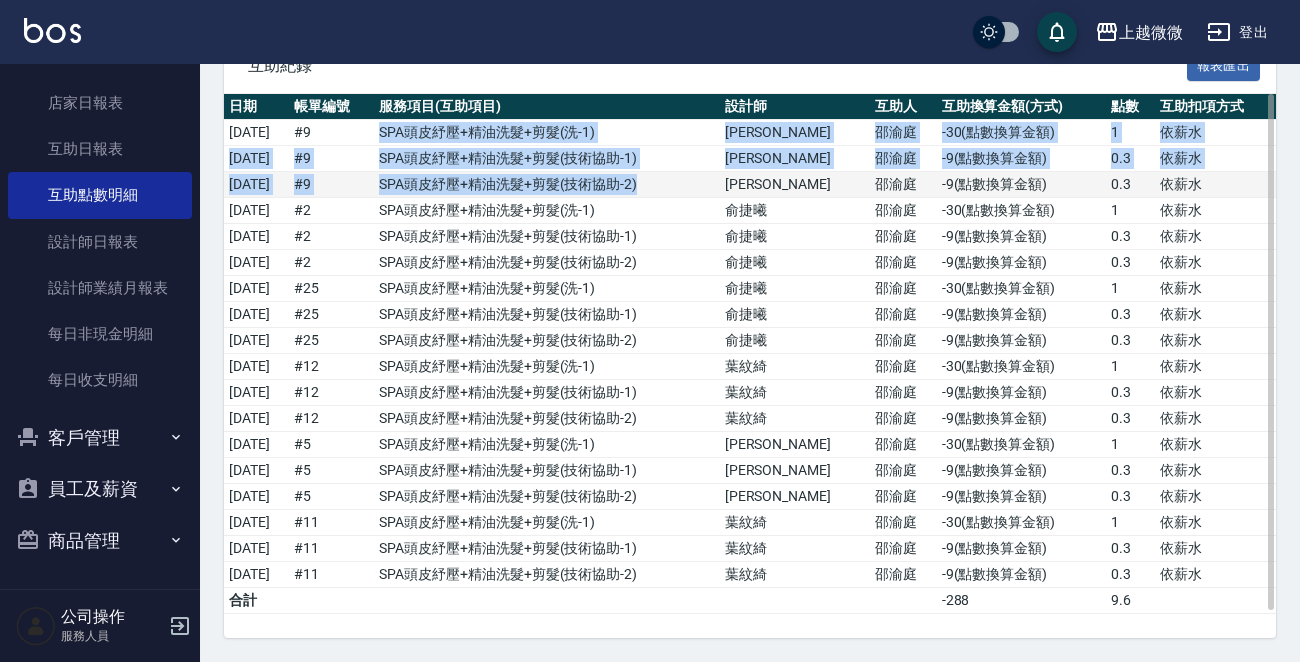 drag, startPoint x: 433, startPoint y: 131, endPoint x: 718, endPoint y: 180, distance: 289.1816 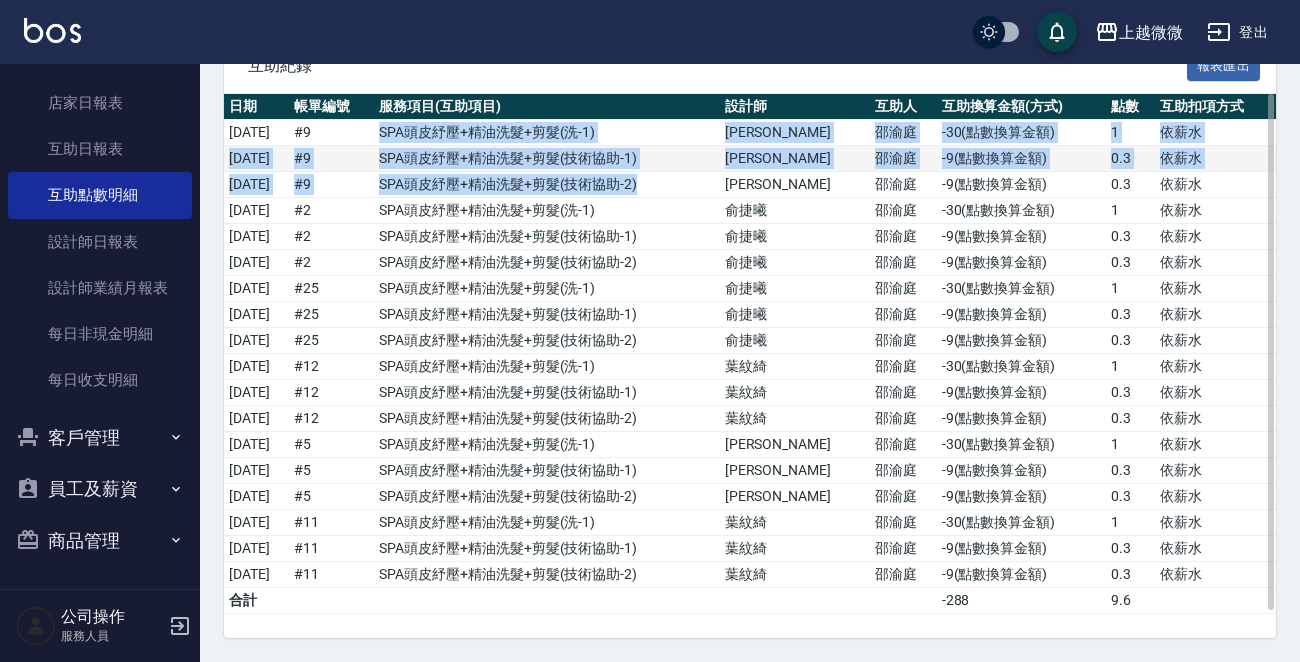 click on "SPA頭皮紓壓+精油洗髮+剪髮 ( 技術協助-1 )" at bounding box center [546, 159] 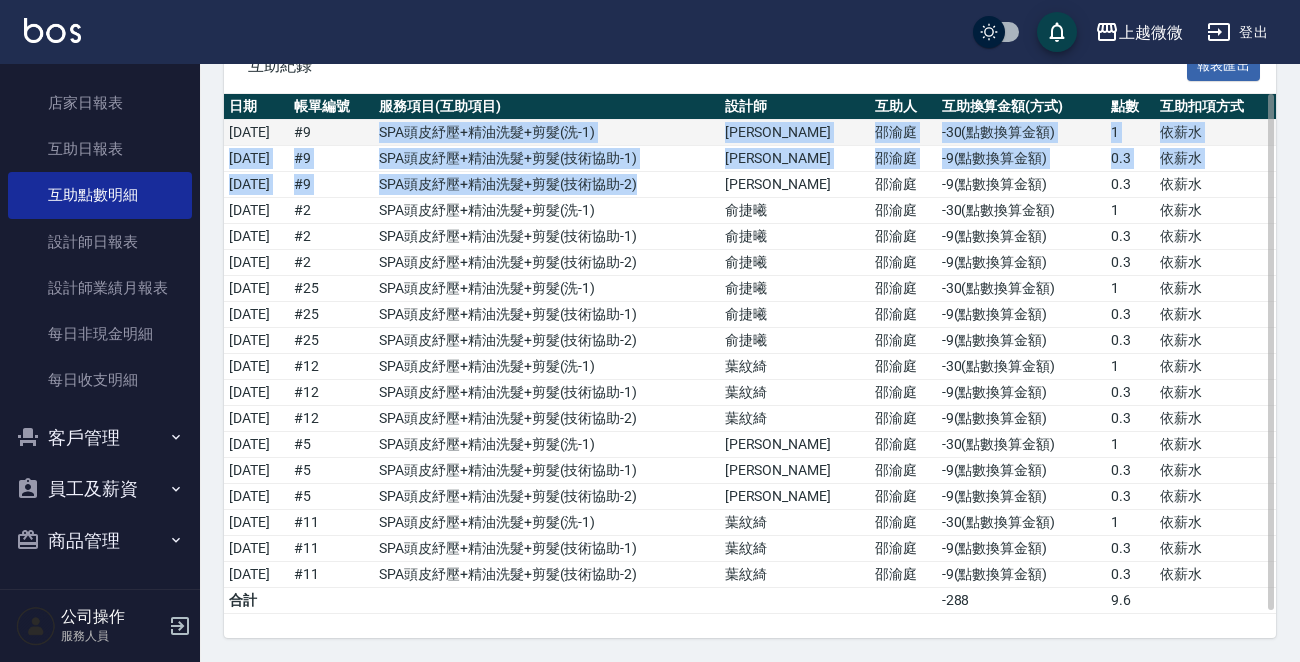 drag, startPoint x: 693, startPoint y: 191, endPoint x: 392, endPoint y: 134, distance: 306.3495 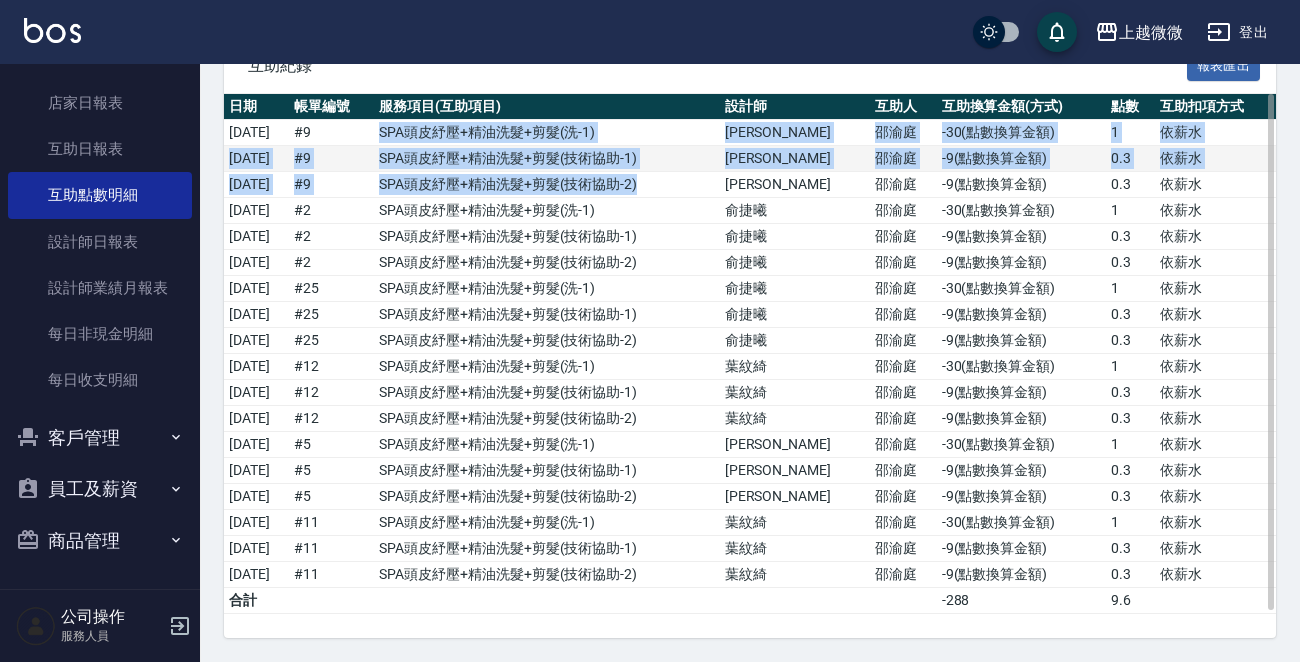 click on "SPA頭皮紓壓+精油洗髮+剪髮 ( 技術協助-1 )" at bounding box center (546, 159) 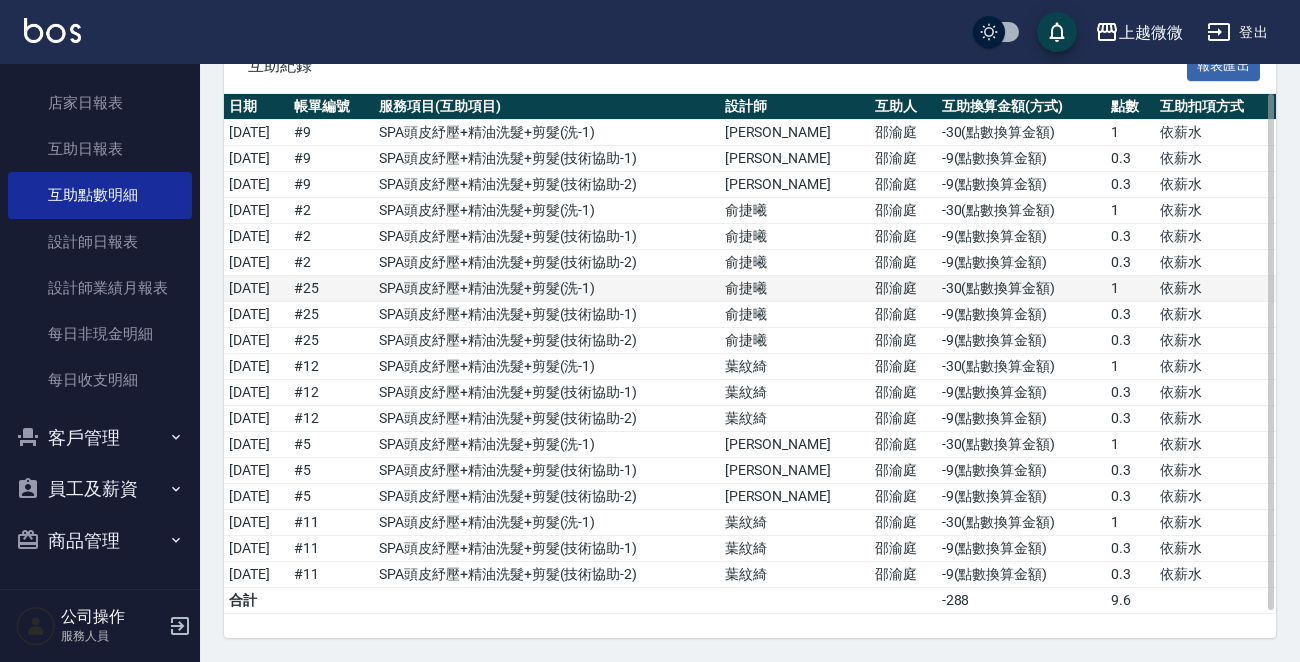 drag, startPoint x: 506, startPoint y: 277, endPoint x: 495, endPoint y: 281, distance: 11.7046995 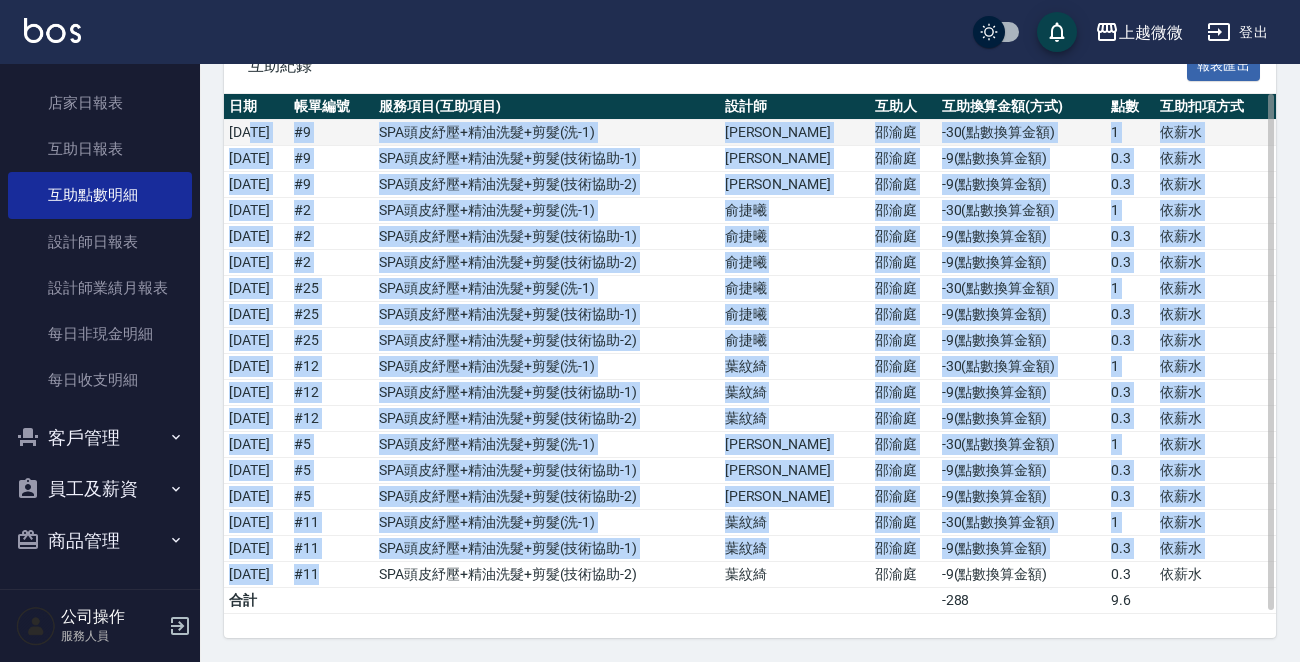 drag, startPoint x: 382, startPoint y: 569, endPoint x: 251, endPoint y: 131, distance: 457.17065 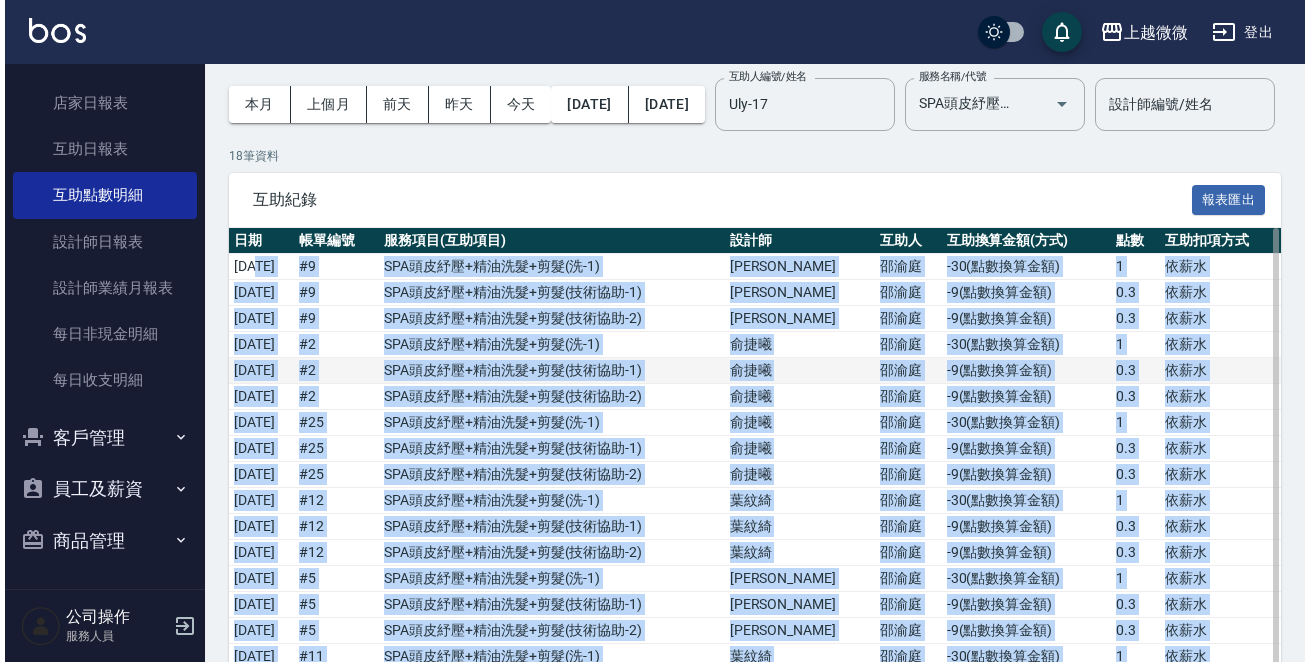 scroll, scrollTop: 0, scrollLeft: 0, axis: both 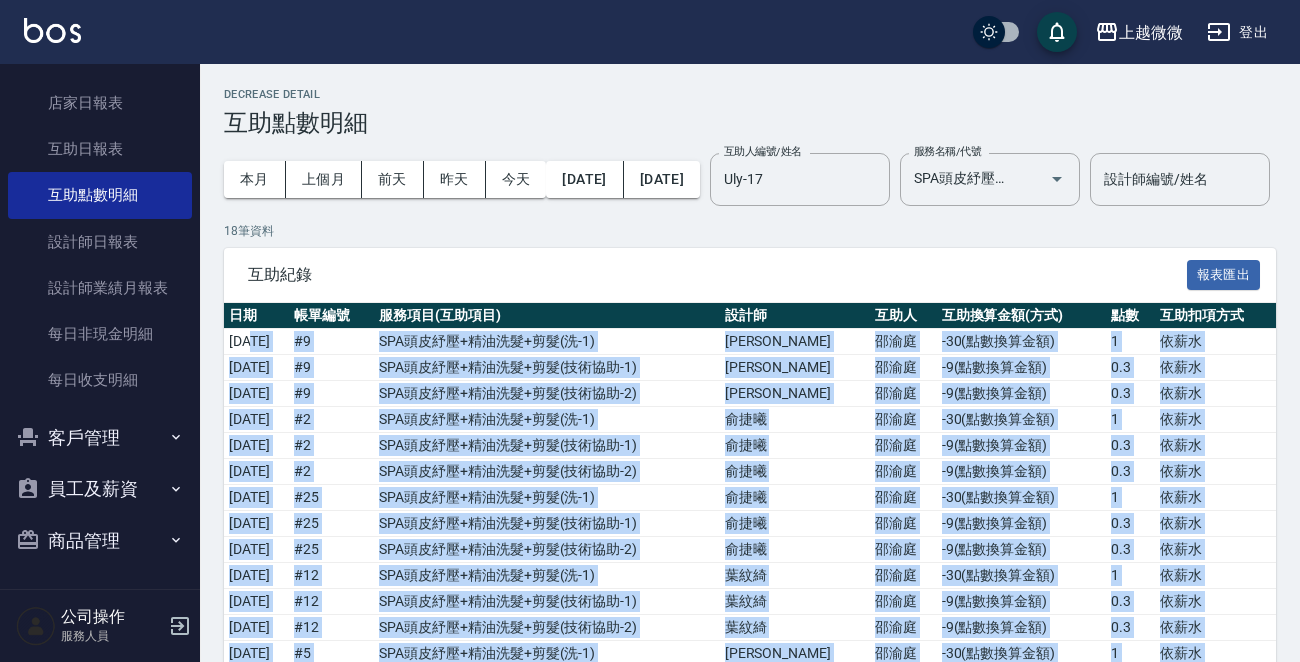 click 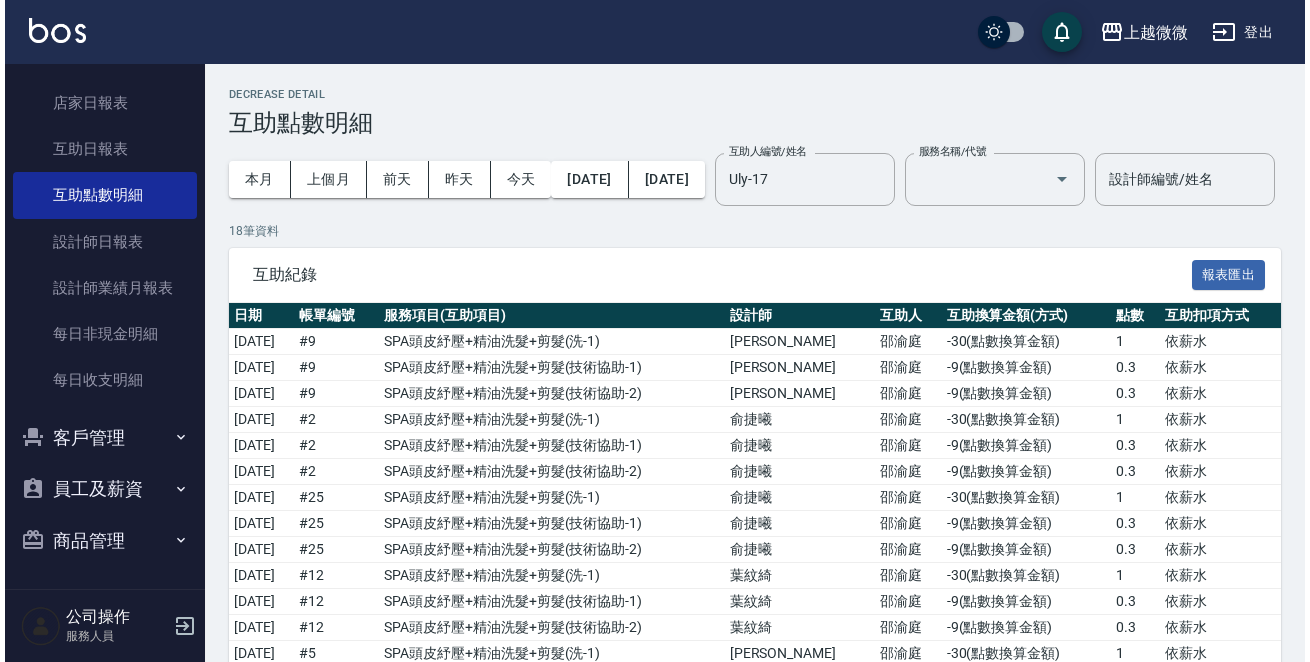 scroll, scrollTop: 0, scrollLeft: 0, axis: both 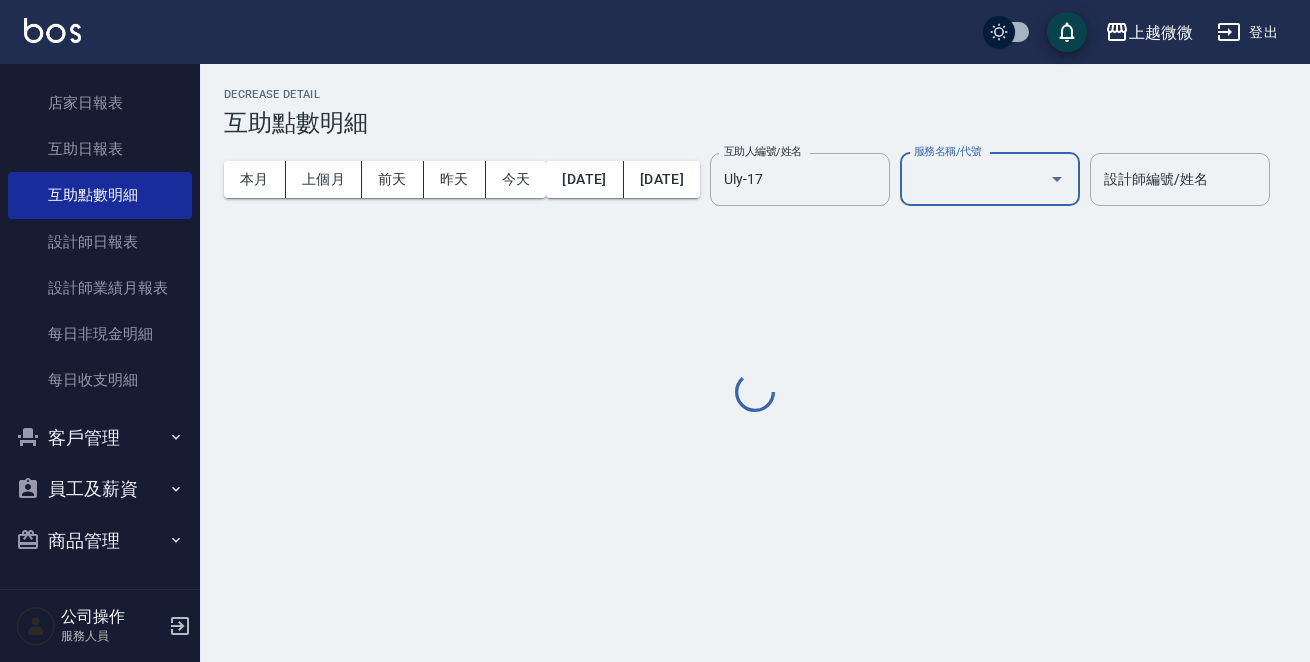 click on "服務名稱/代號" at bounding box center [975, 179] 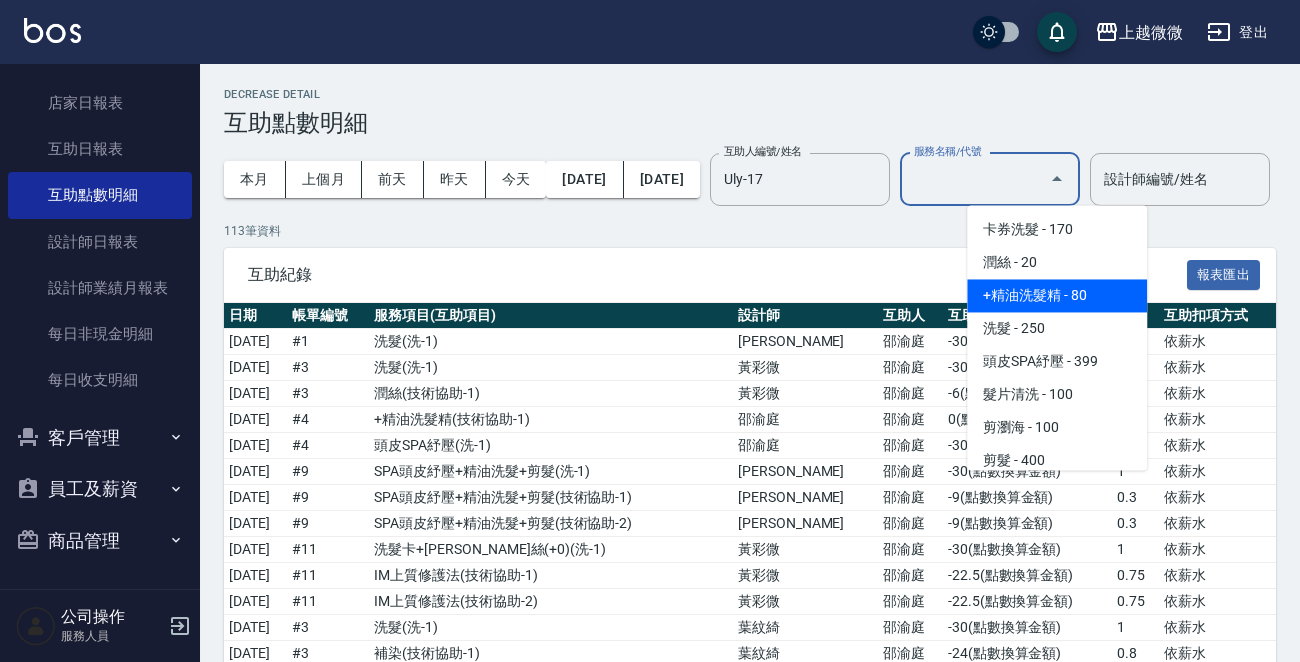 click on "+精油洗髮精 - 80" at bounding box center [1057, 295] 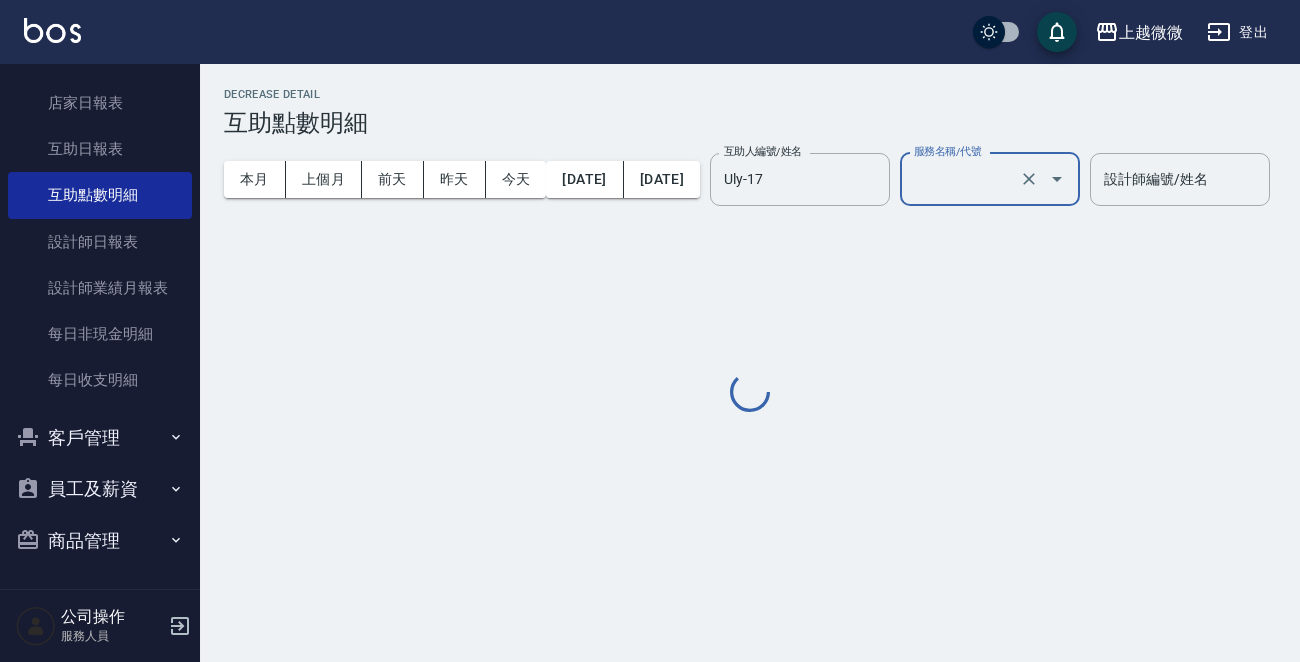 type on "+精油洗髮精(A02)" 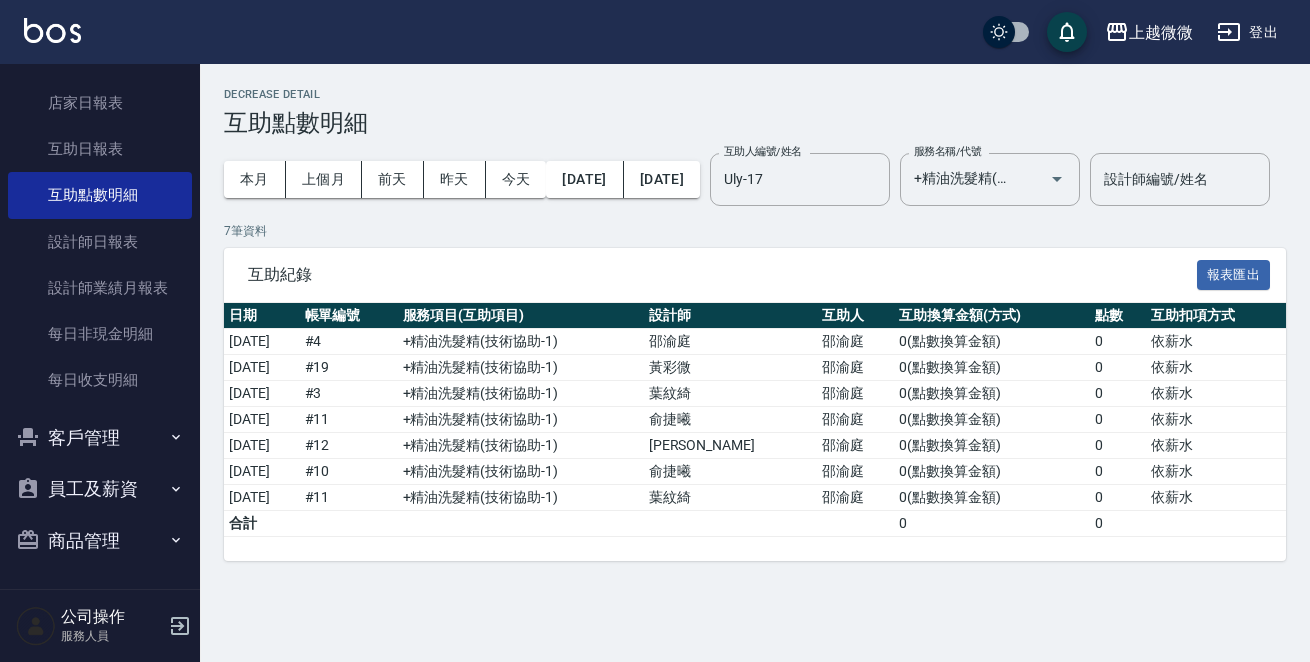 drag, startPoint x: 213, startPoint y: 298, endPoint x: 285, endPoint y: 298, distance: 72 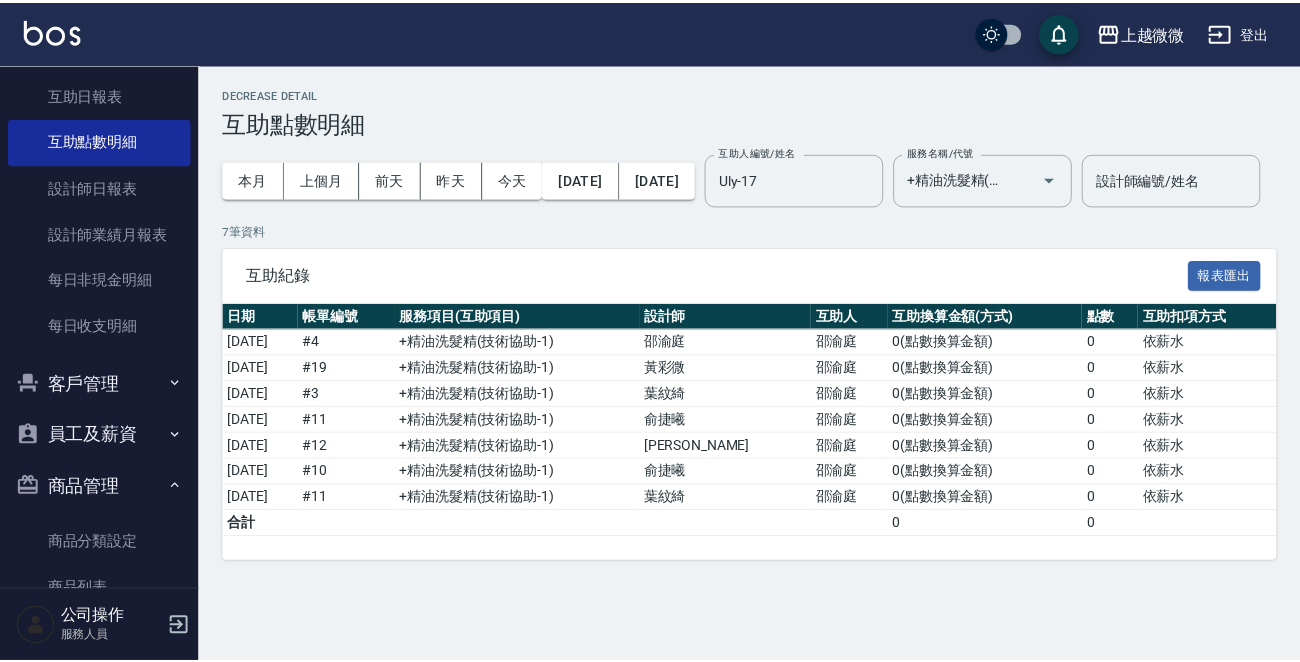 scroll, scrollTop: 306, scrollLeft: 0, axis: vertical 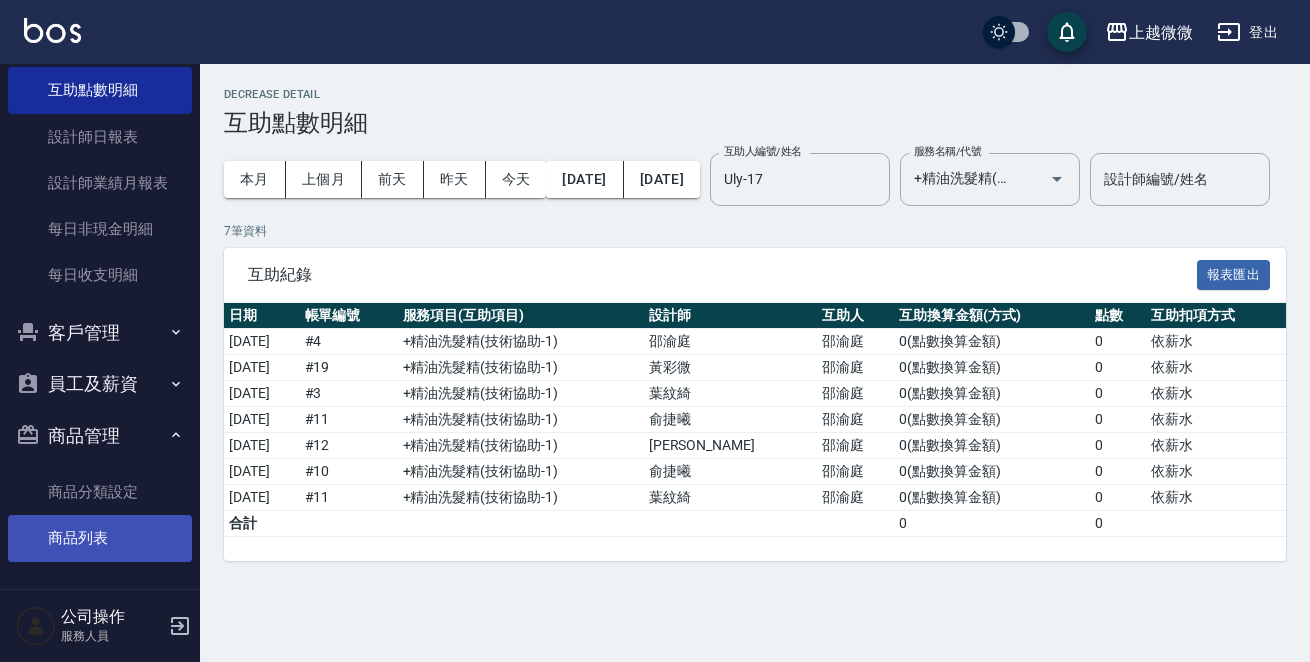 click on "商品列表" at bounding box center (100, 538) 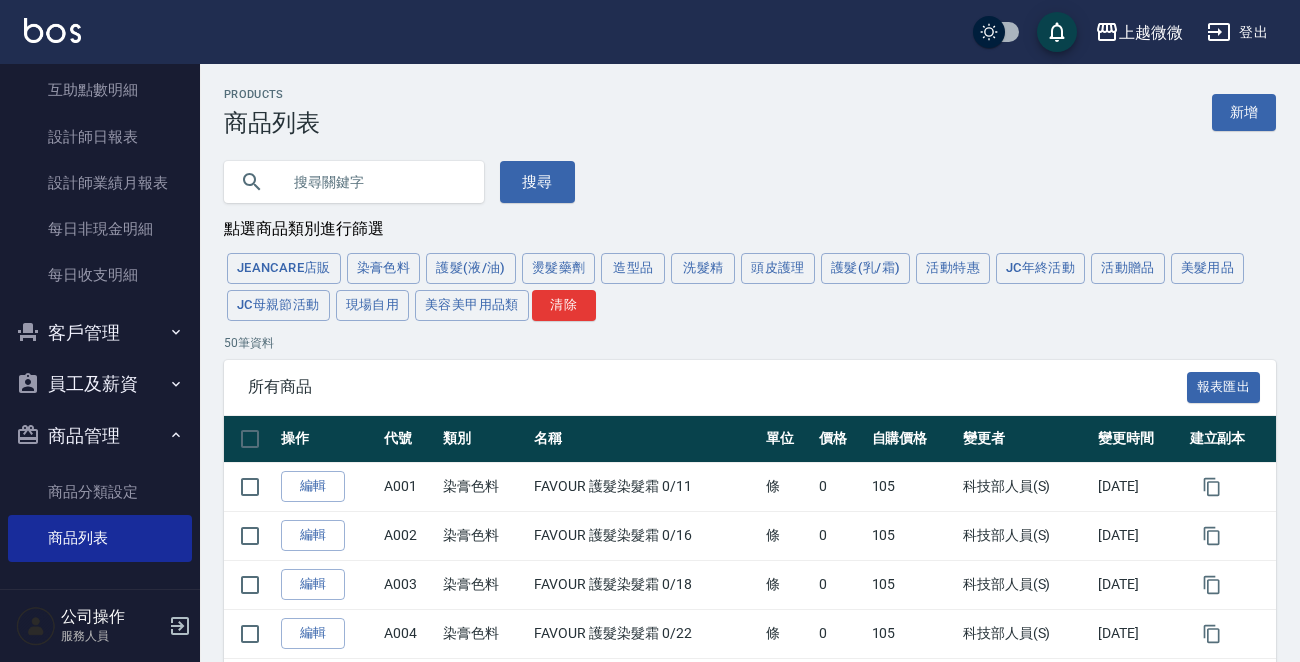 click at bounding box center (374, 182) 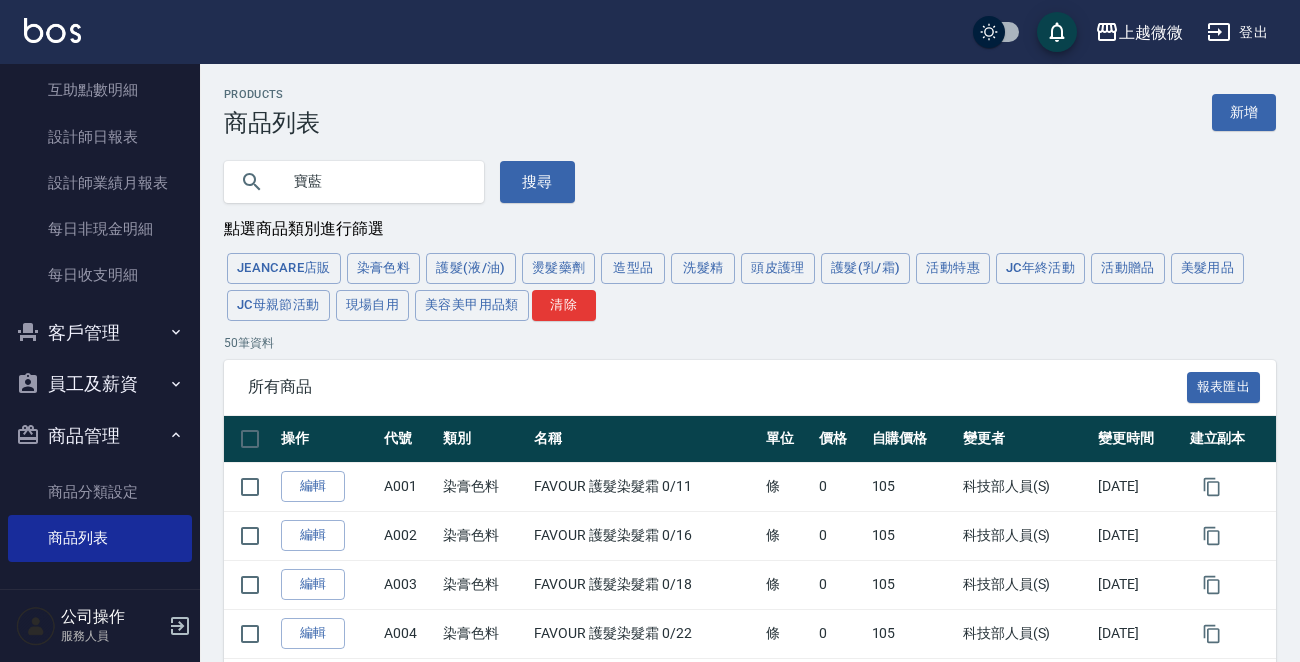 type on "寶藍" 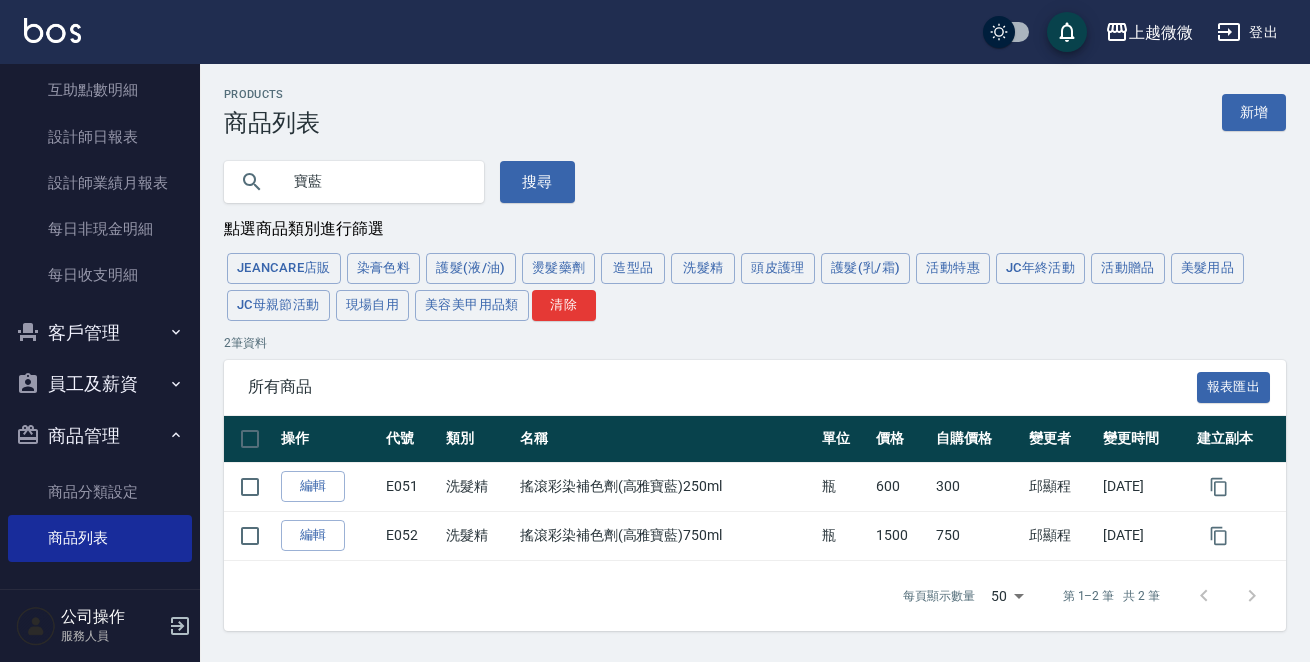 click at bounding box center (52, 30) 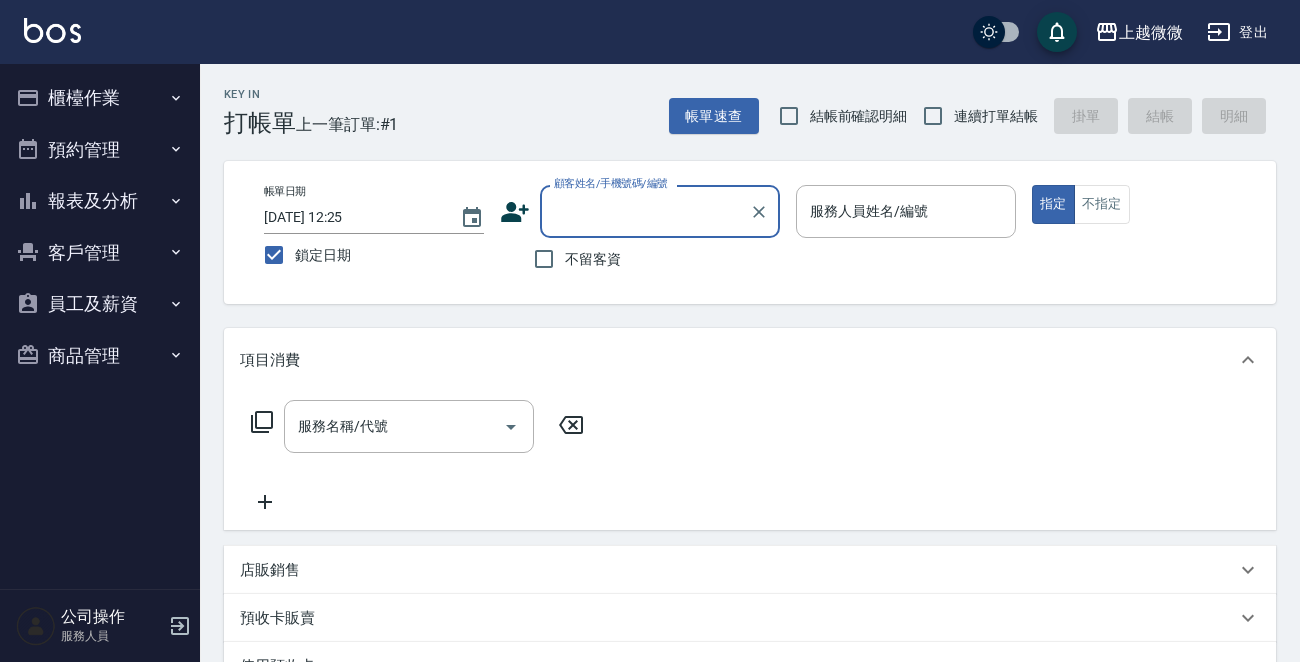 click on "櫃檯作業" at bounding box center (100, 98) 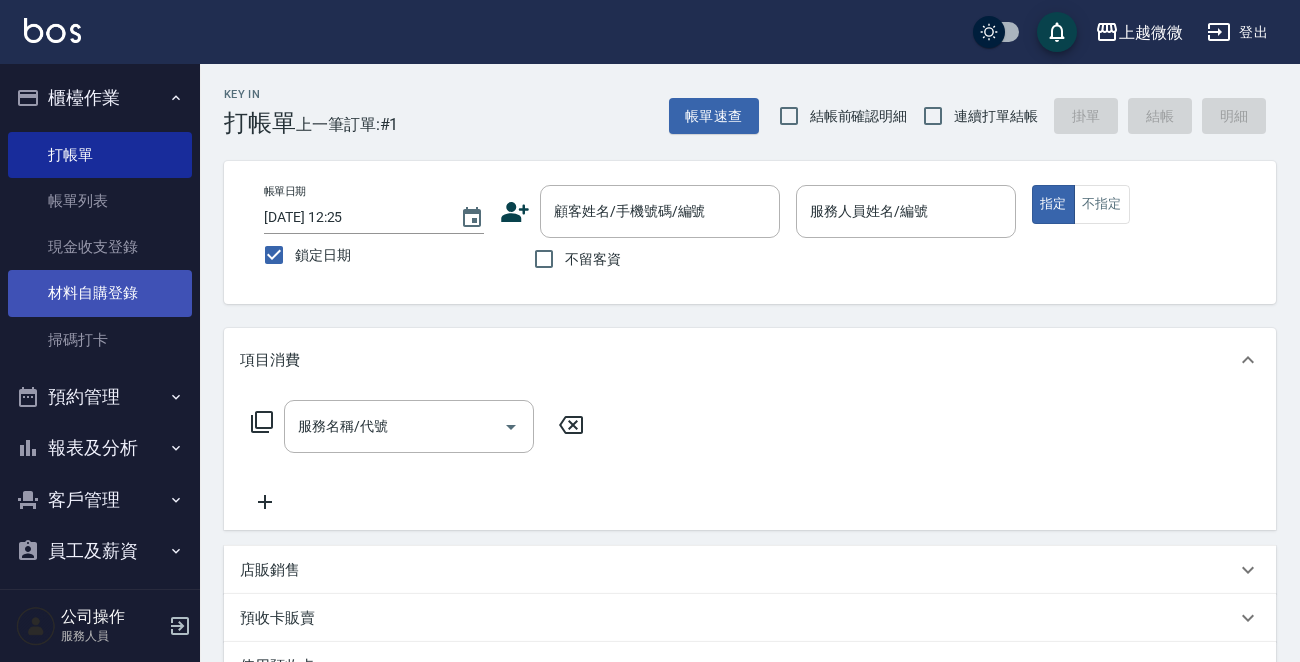 click on "材料自購登錄" at bounding box center [100, 293] 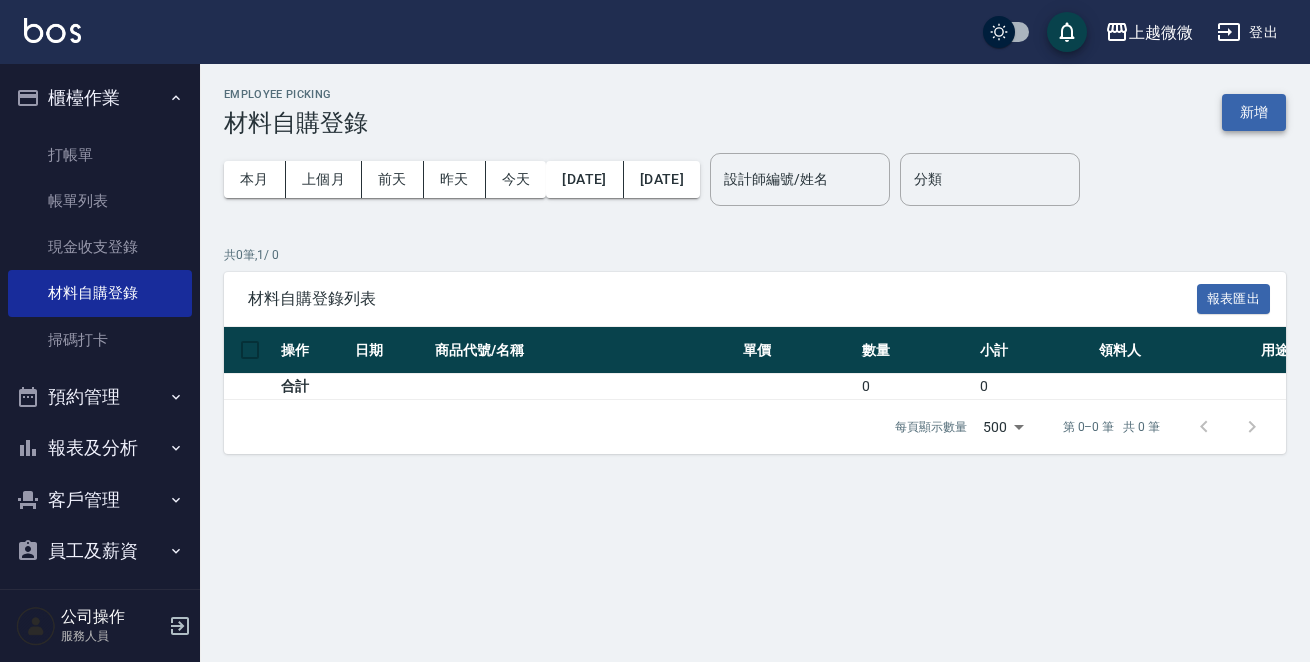click on "新增" at bounding box center [1254, 112] 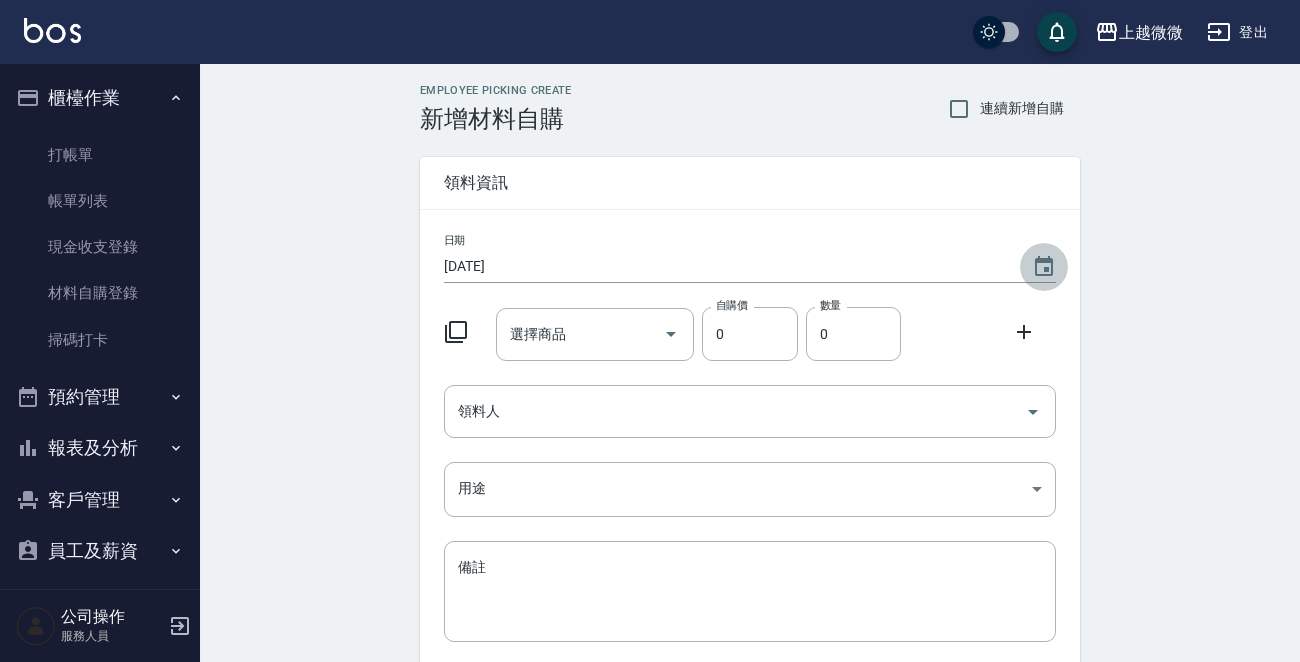 click 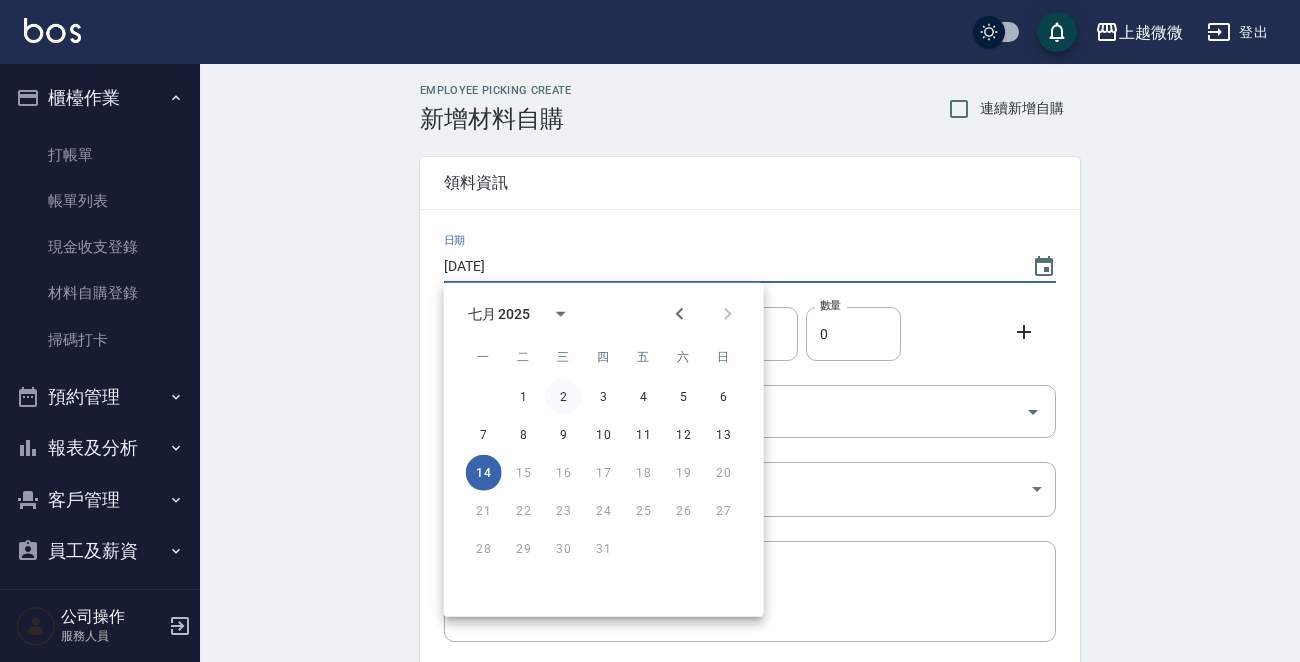 click on "2" at bounding box center [564, 397] 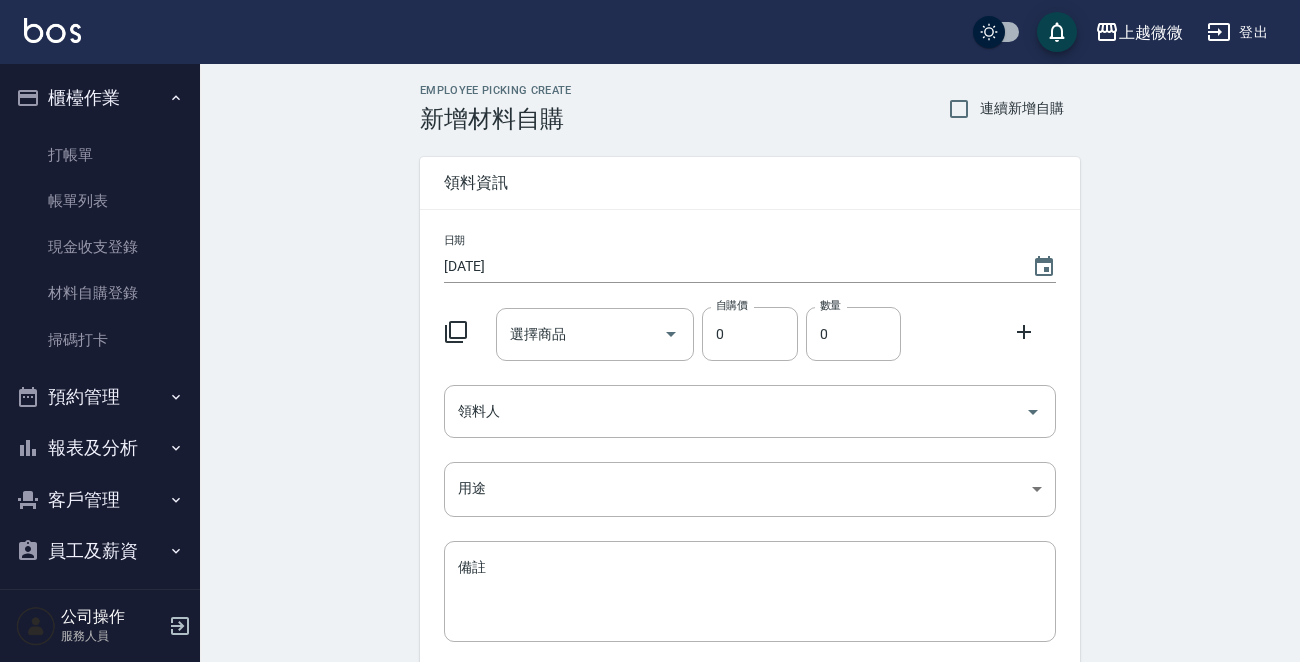 click on "Employee Picking Create 新增材料自購 連續新增自購 領料資訊 日期 [DATE] 選擇商品 選擇商品 自購價 0 自購價 數量 0 數量 領料人 領料人 用途 ​ 用途 備註 x 備註 合計： 0 新增" at bounding box center (750, 444) 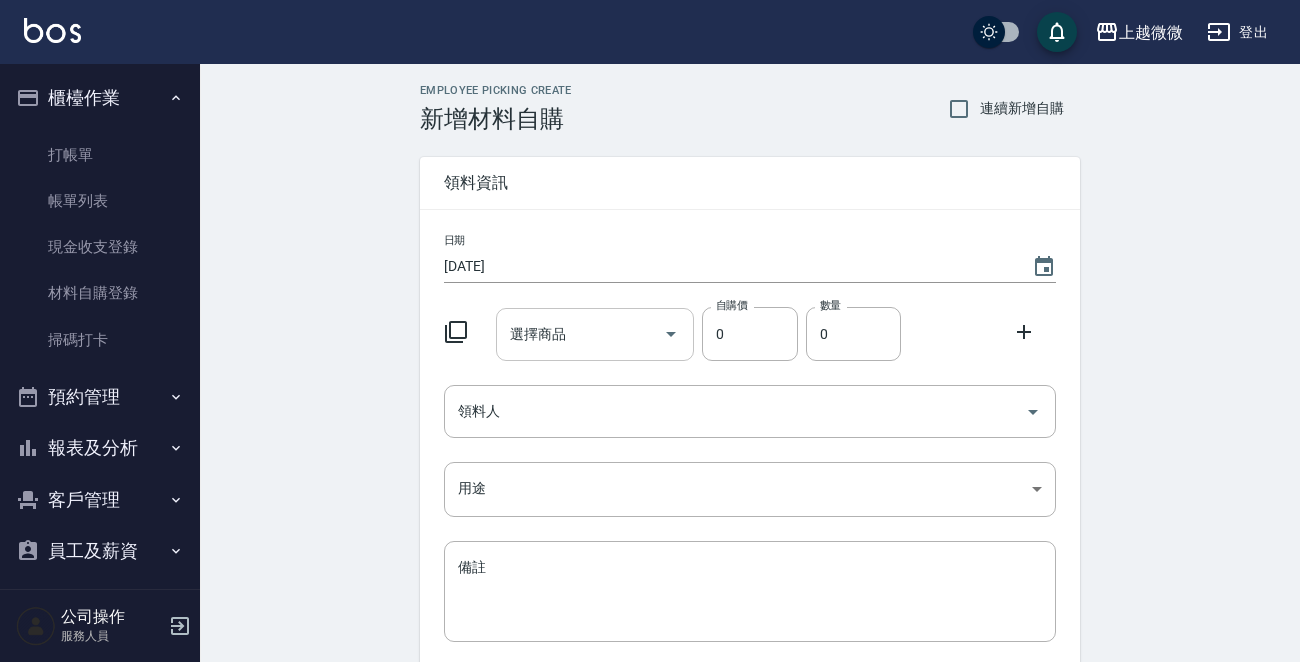 click on "選擇商品 選擇商品" at bounding box center [595, 334] 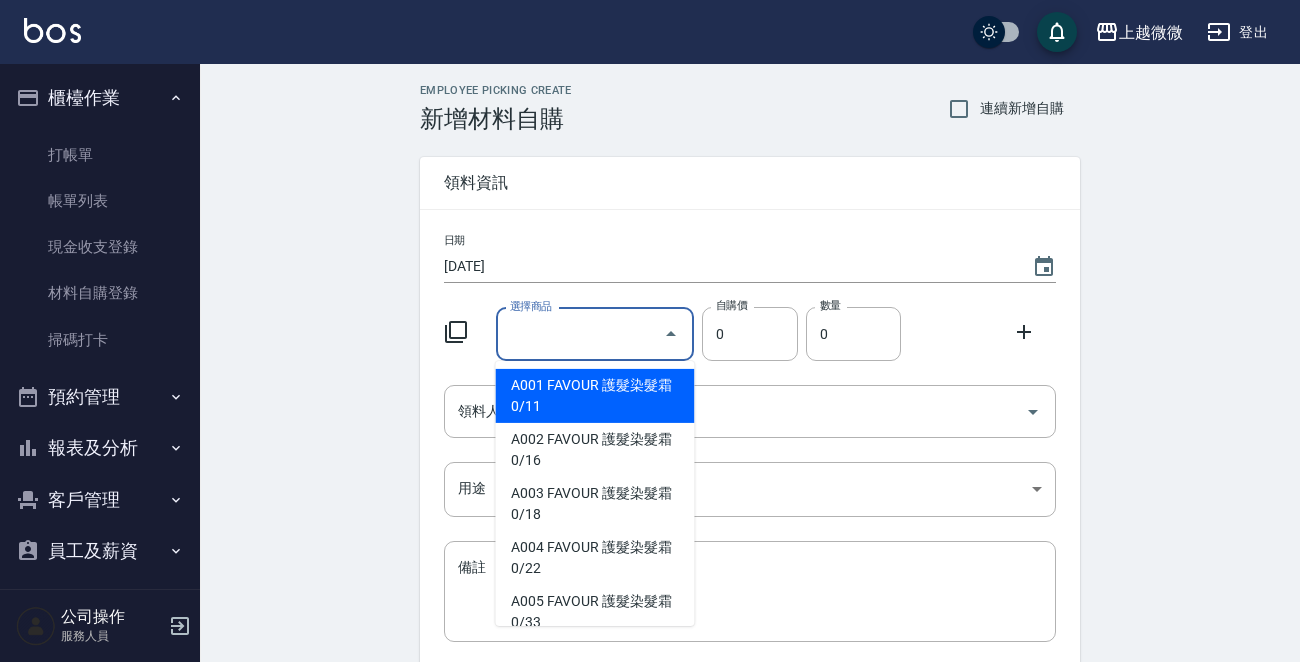 type on "ㄑ" 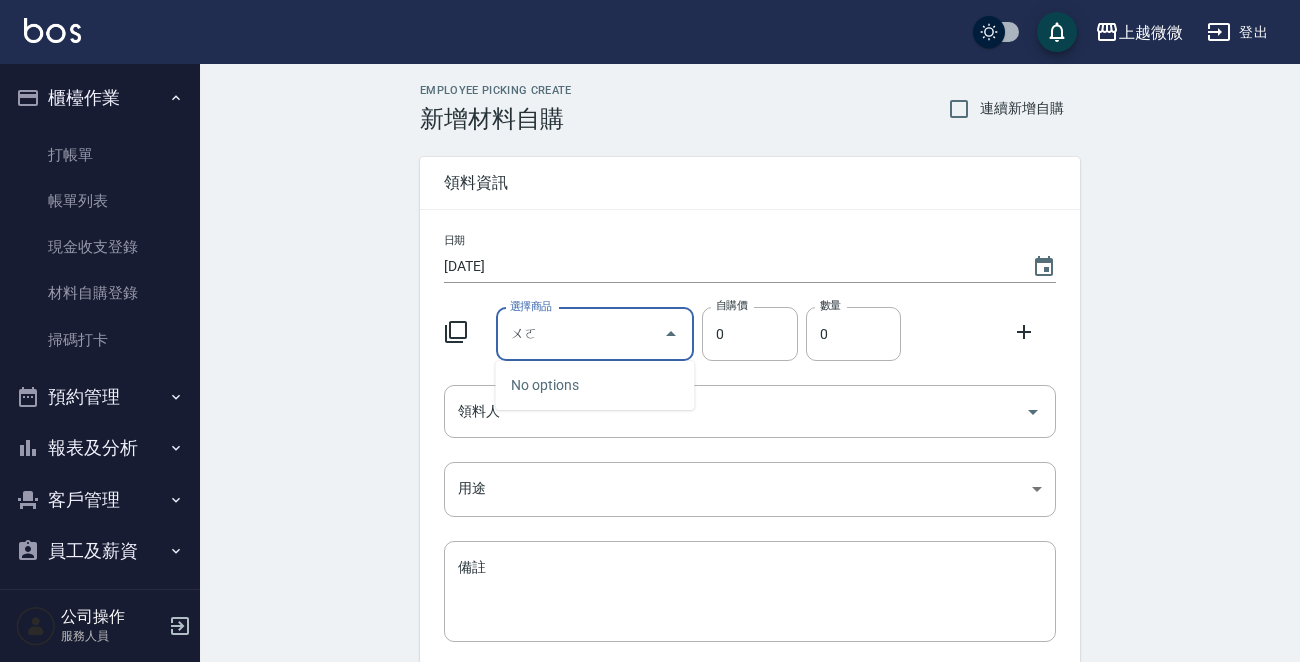 type on "我" 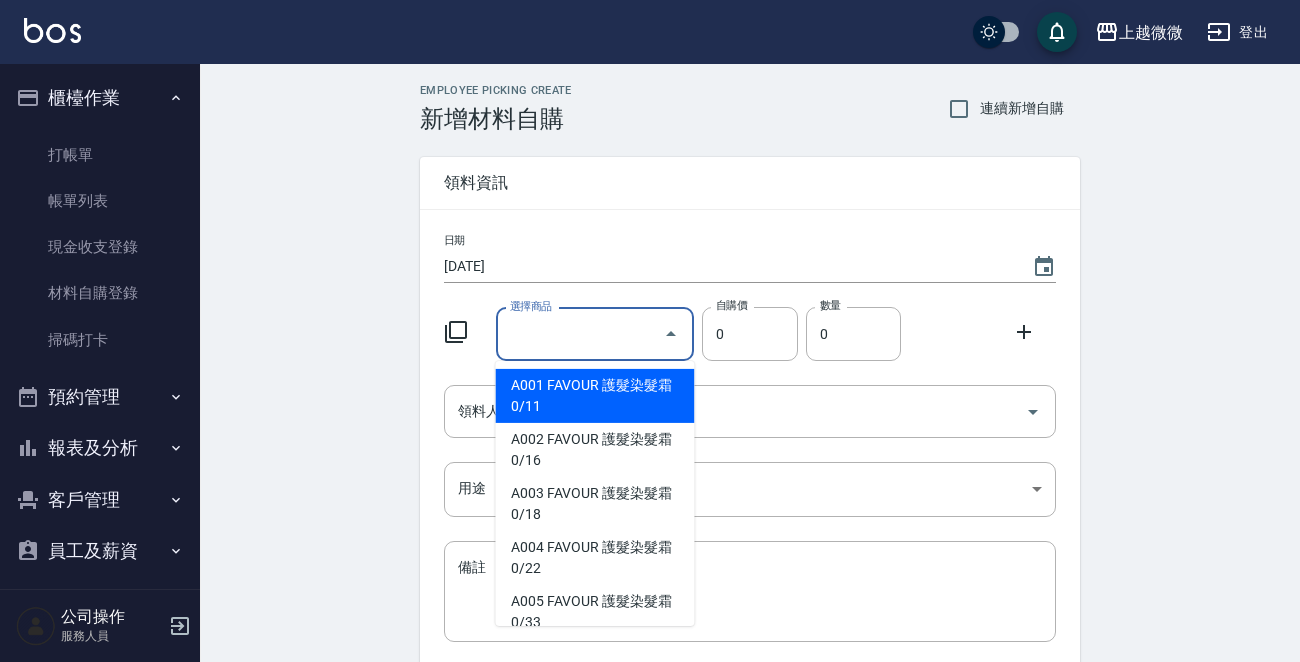 type on "ㄑ" 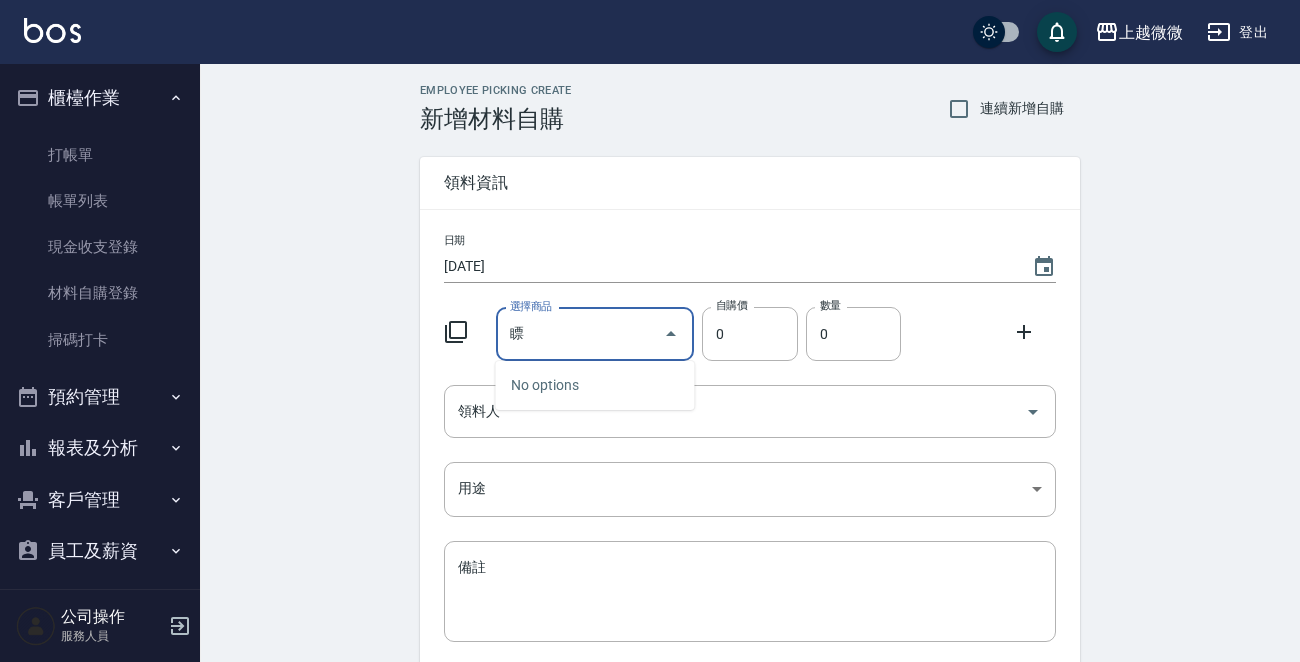 type on "漂" 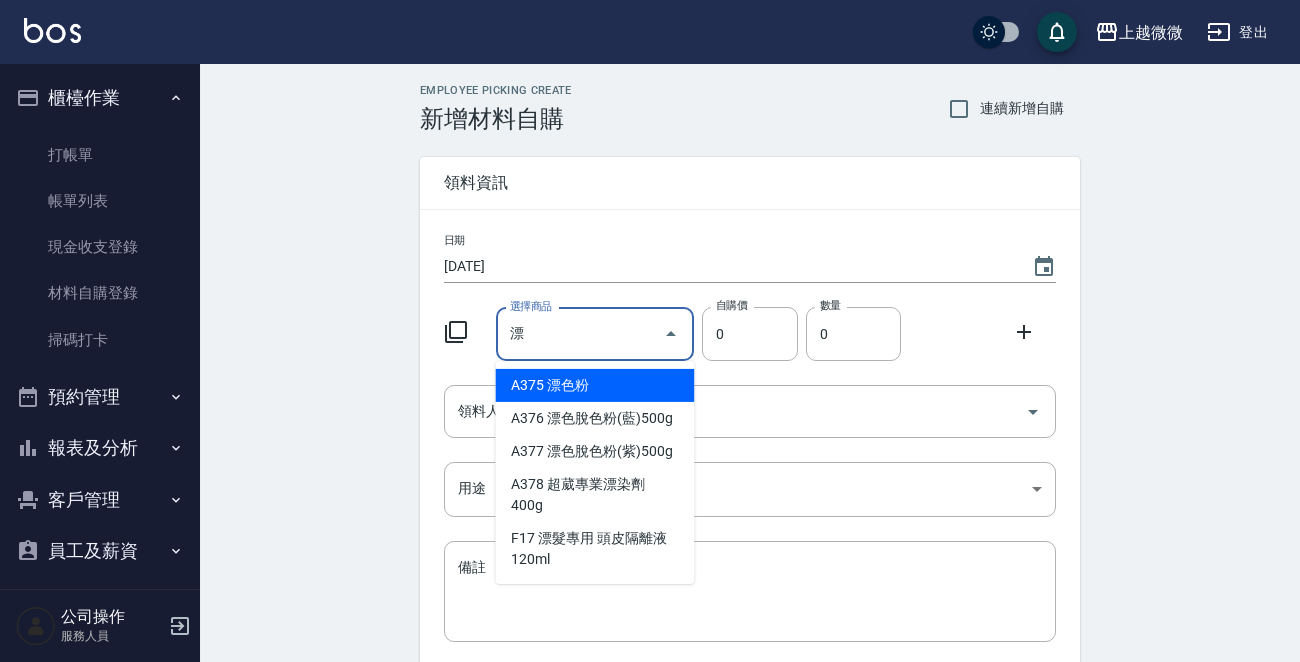 click on "漂" at bounding box center (580, 334) 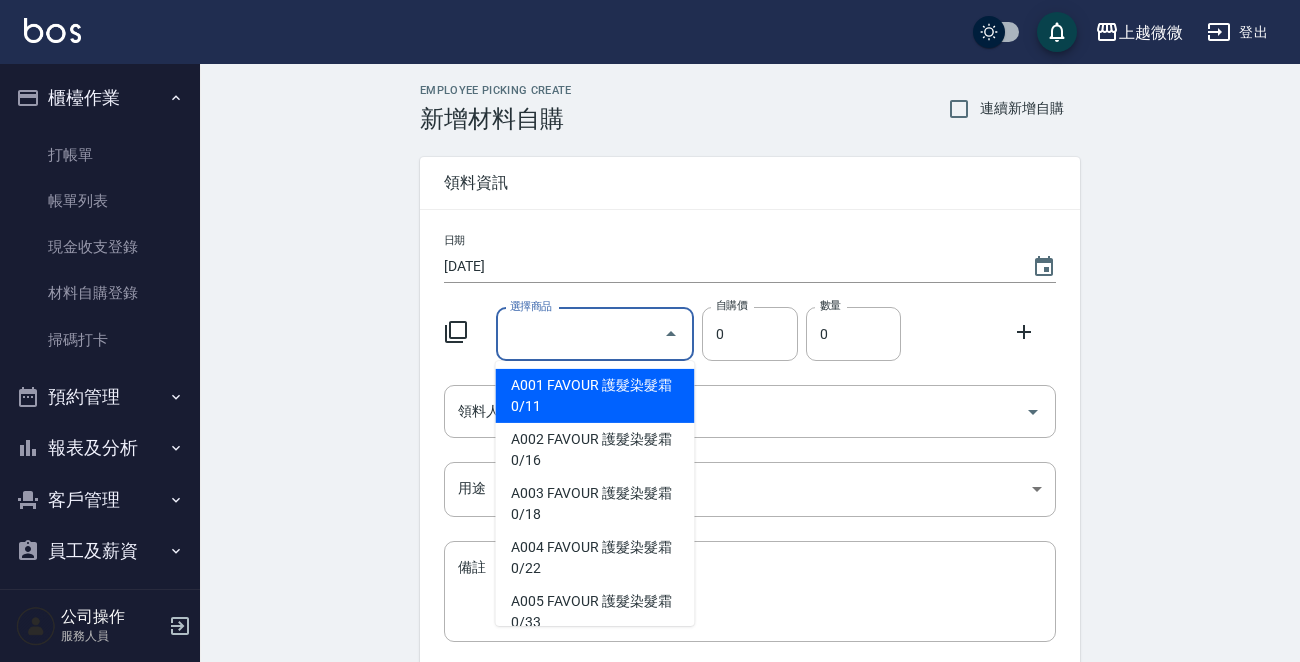 type on "ㄑ" 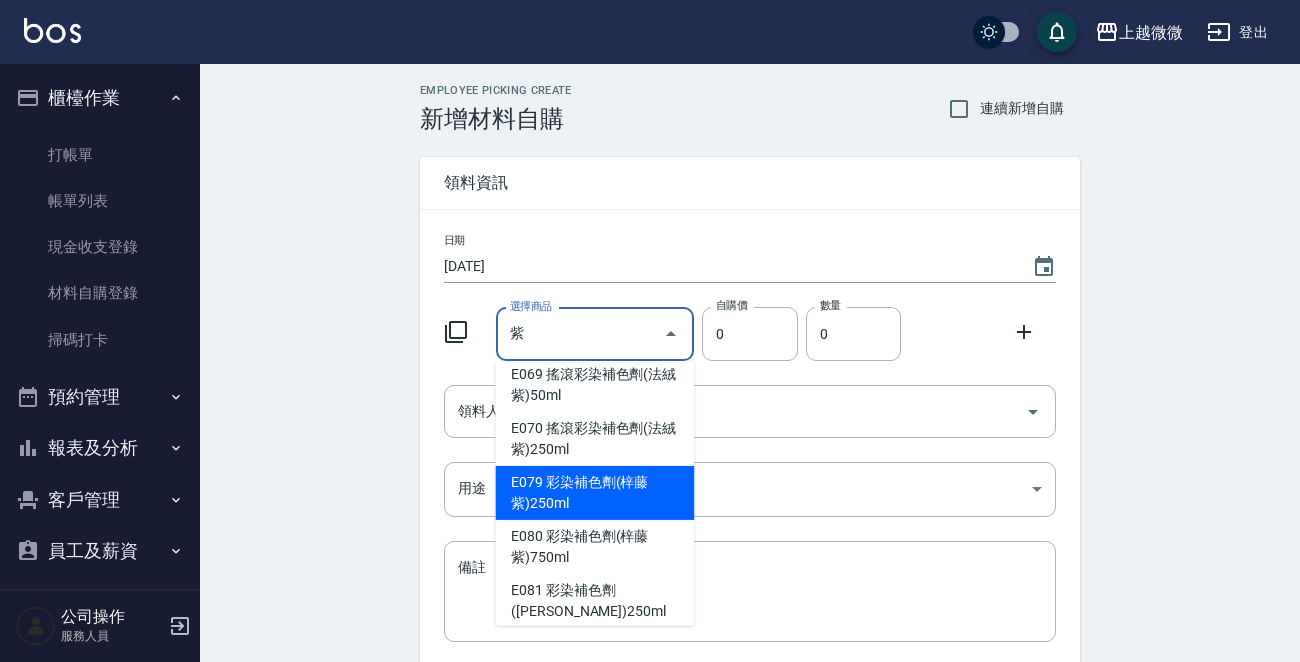 scroll, scrollTop: 0, scrollLeft: 0, axis: both 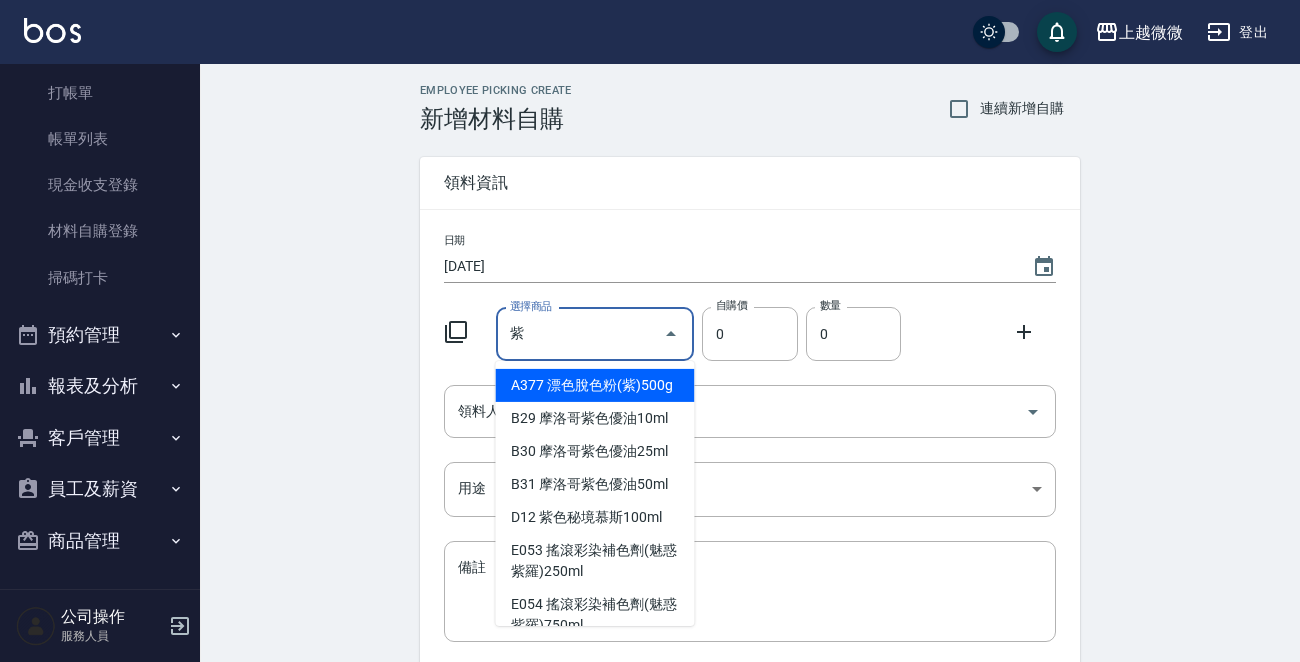 type on "紫" 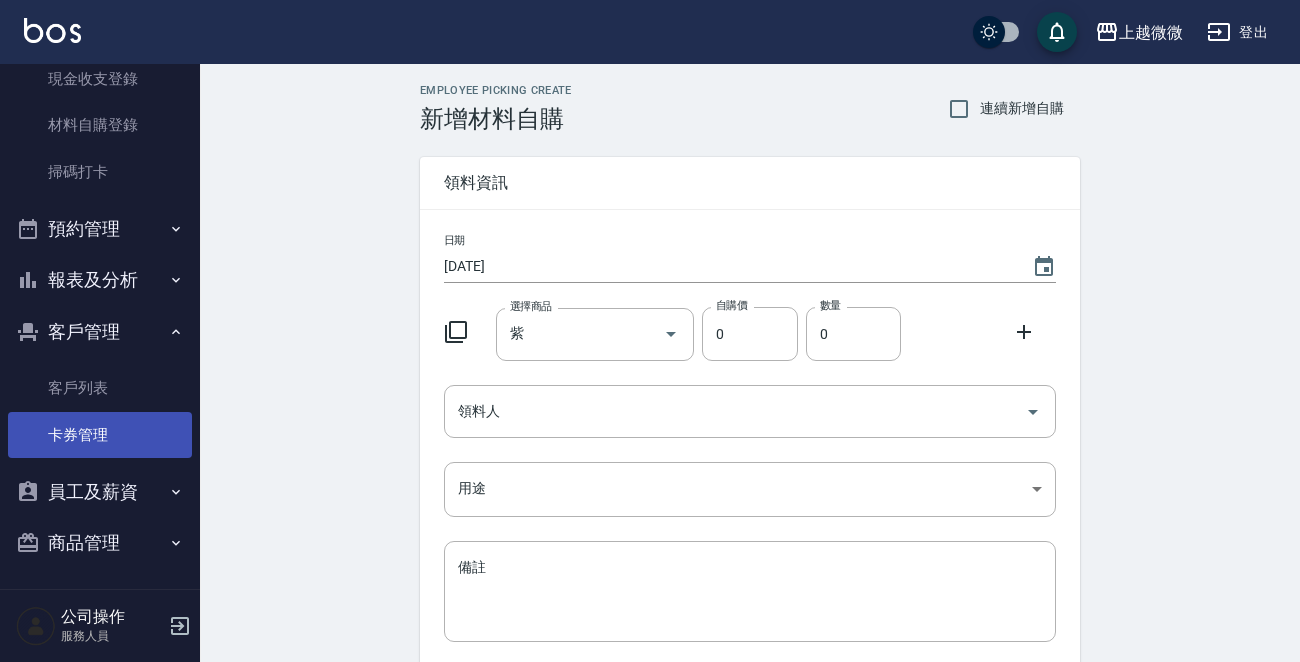scroll, scrollTop: 171, scrollLeft: 0, axis: vertical 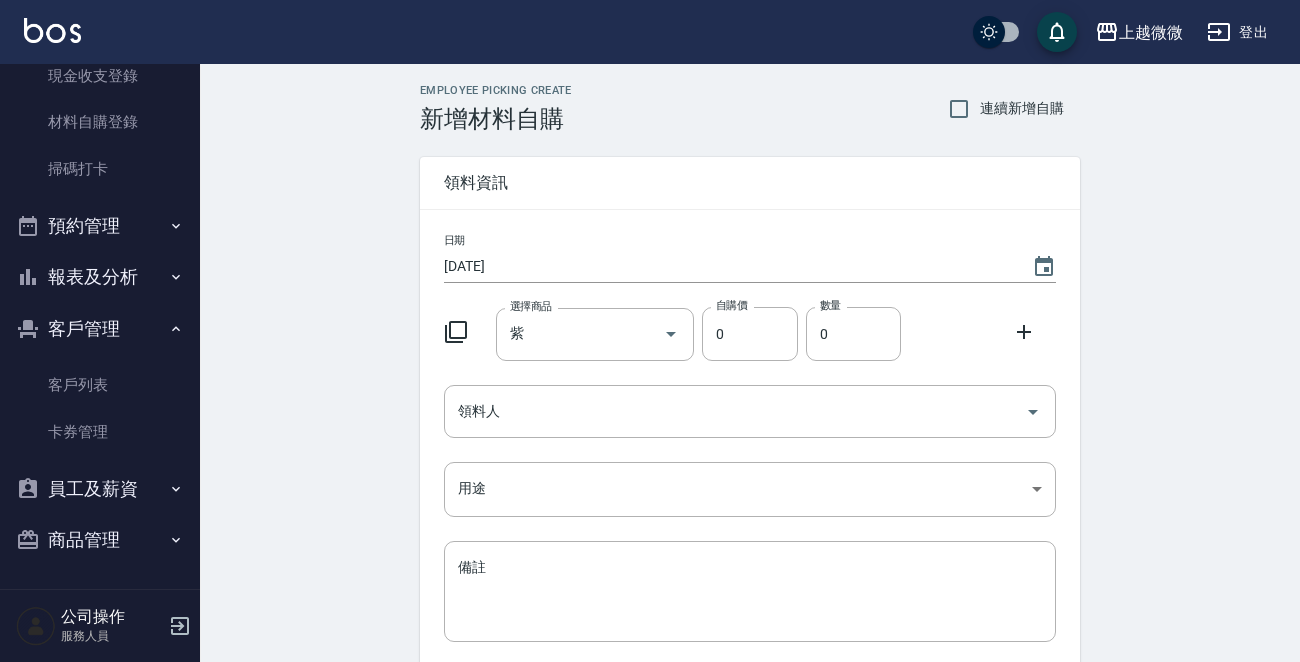 click on "商品管理" at bounding box center (100, 540) 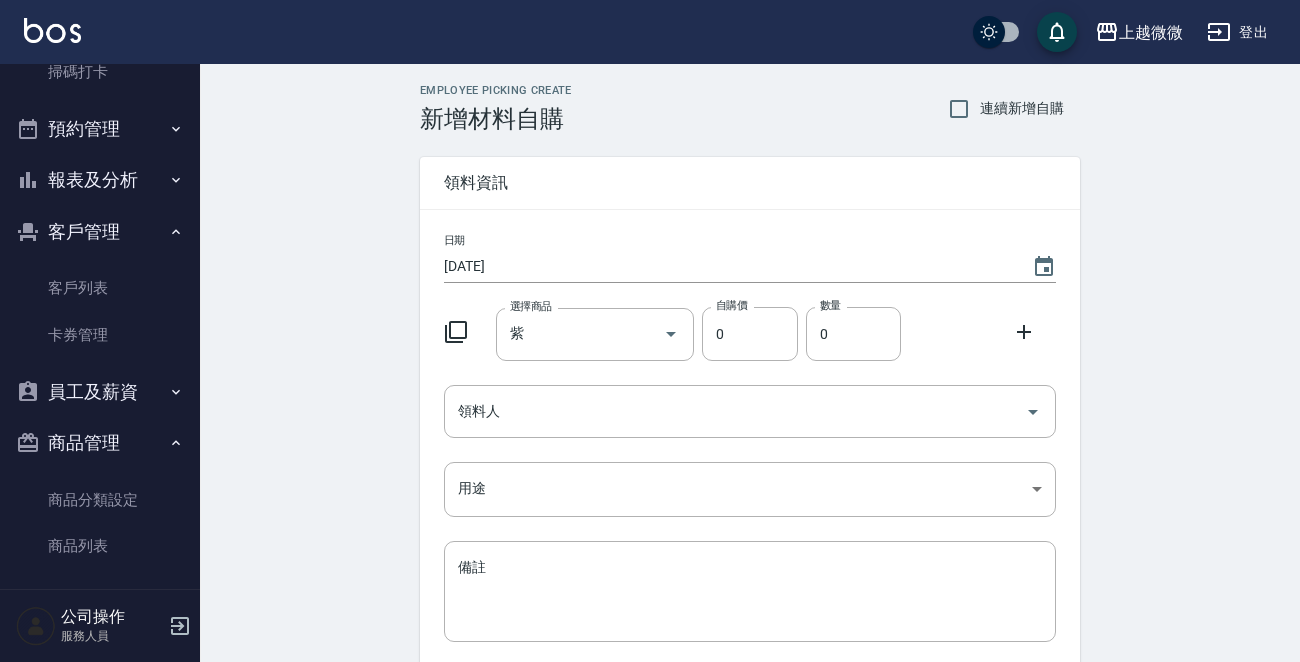scroll, scrollTop: 273, scrollLeft: 0, axis: vertical 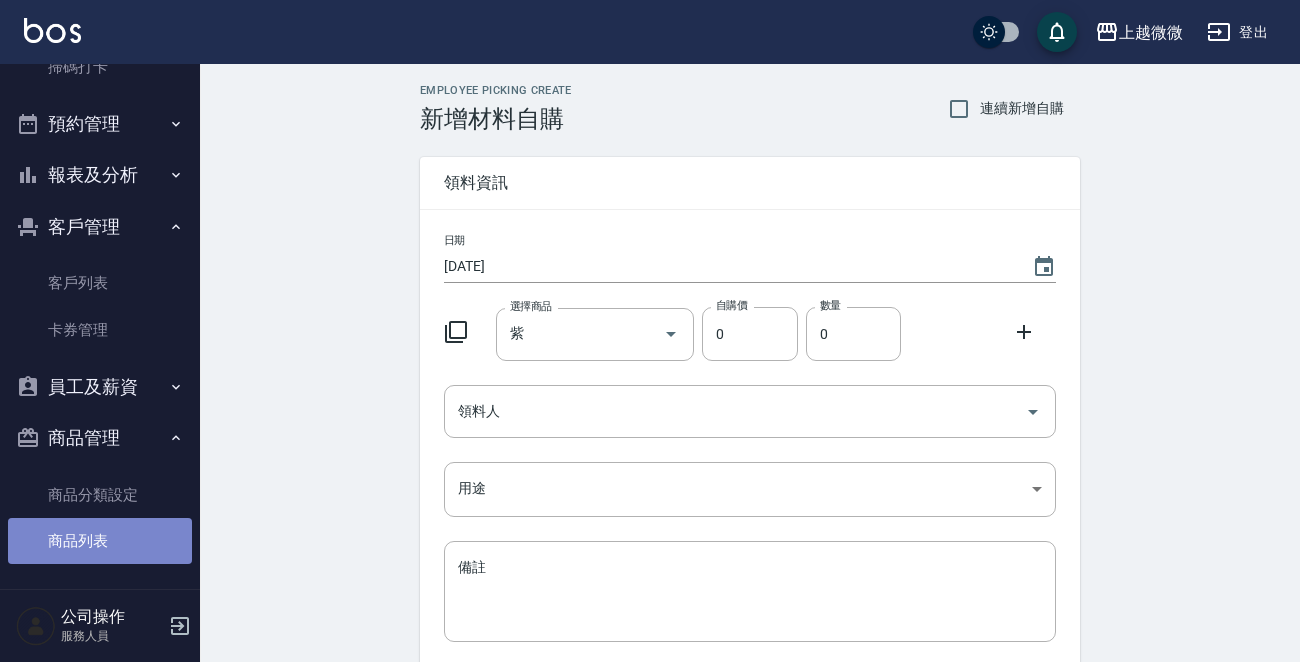 click on "商品列表" at bounding box center (100, 541) 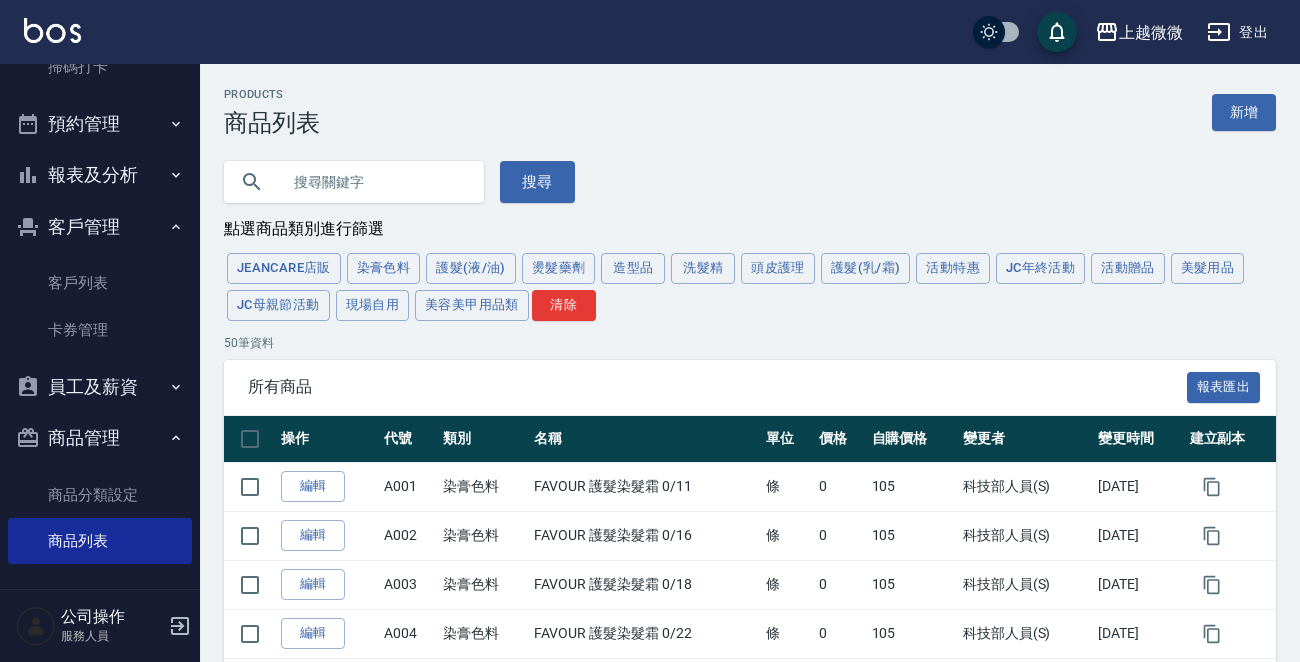 click at bounding box center (374, 182) 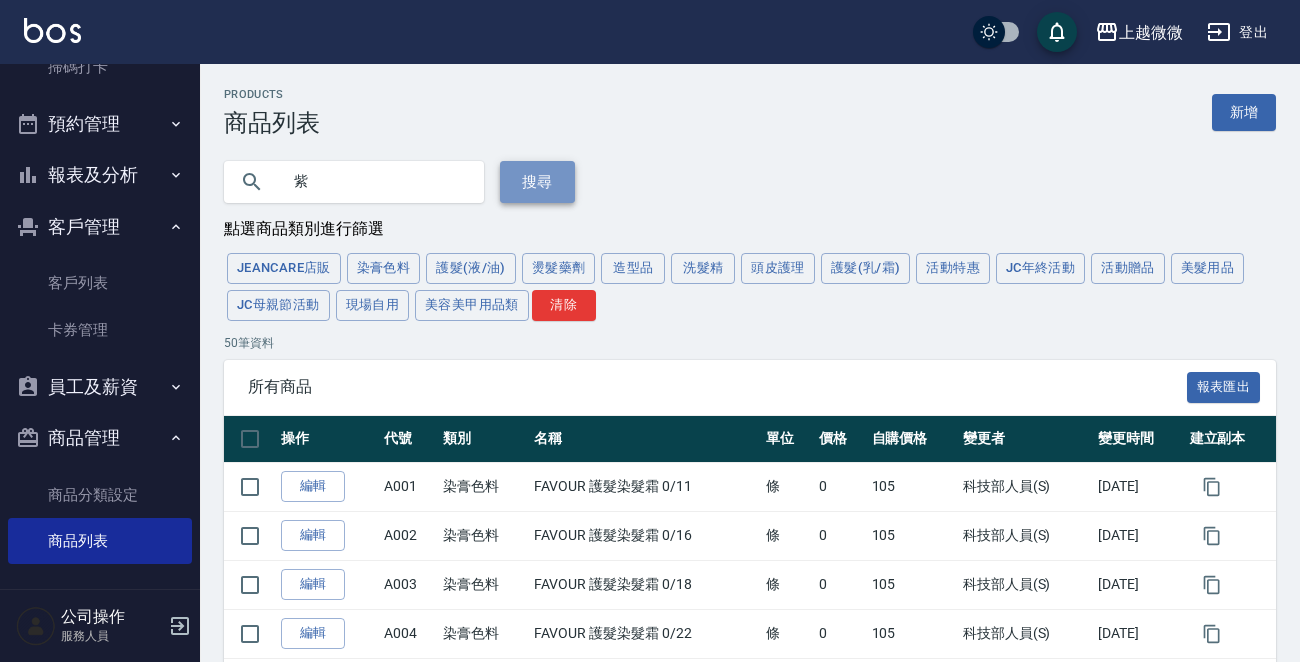 click on "搜尋" at bounding box center [537, 182] 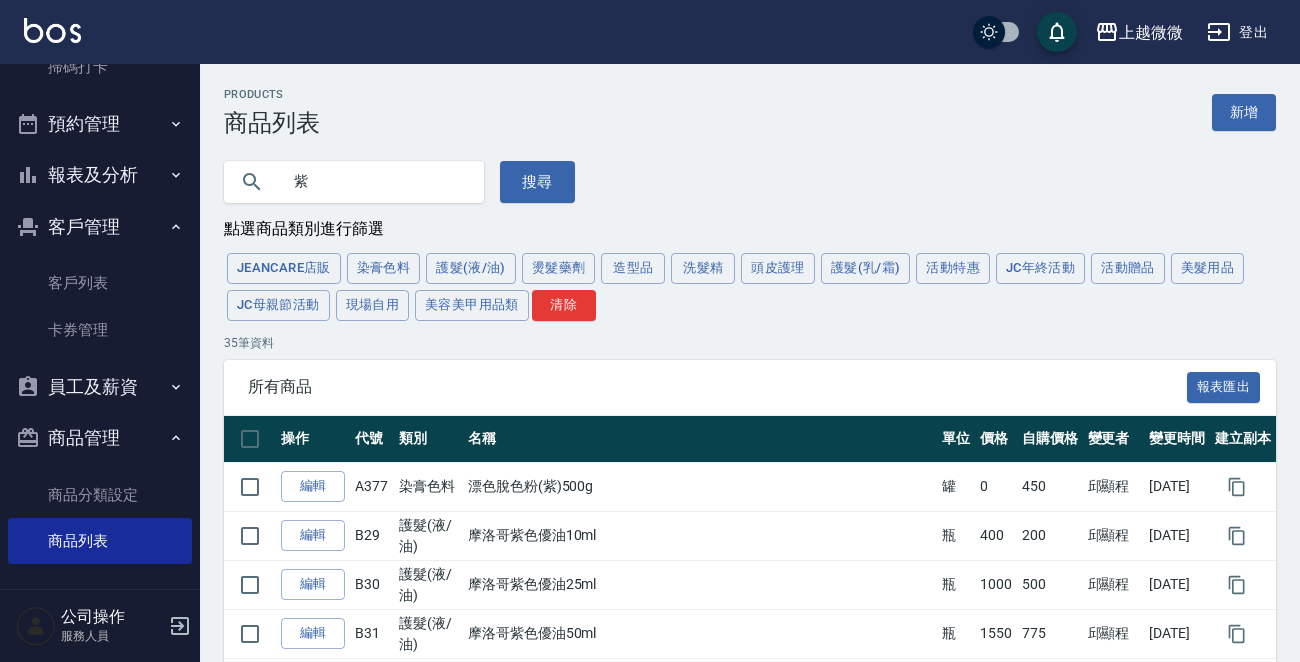 scroll, scrollTop: 0, scrollLeft: 0, axis: both 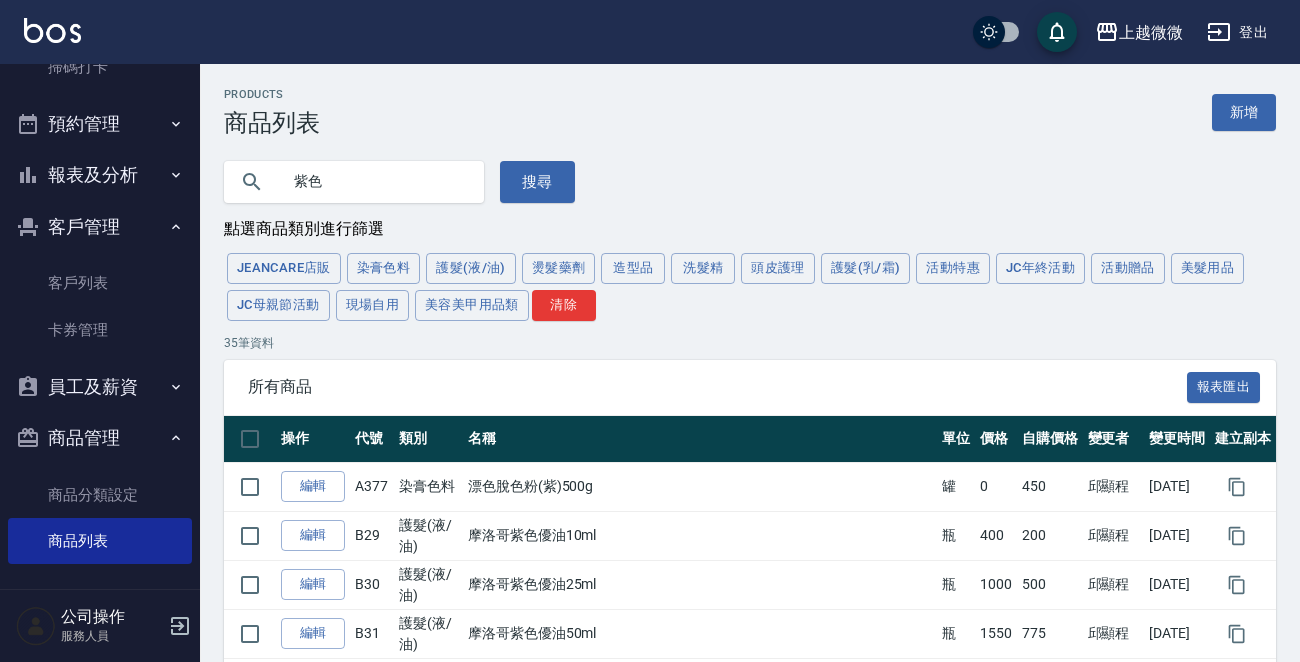type on "紫" 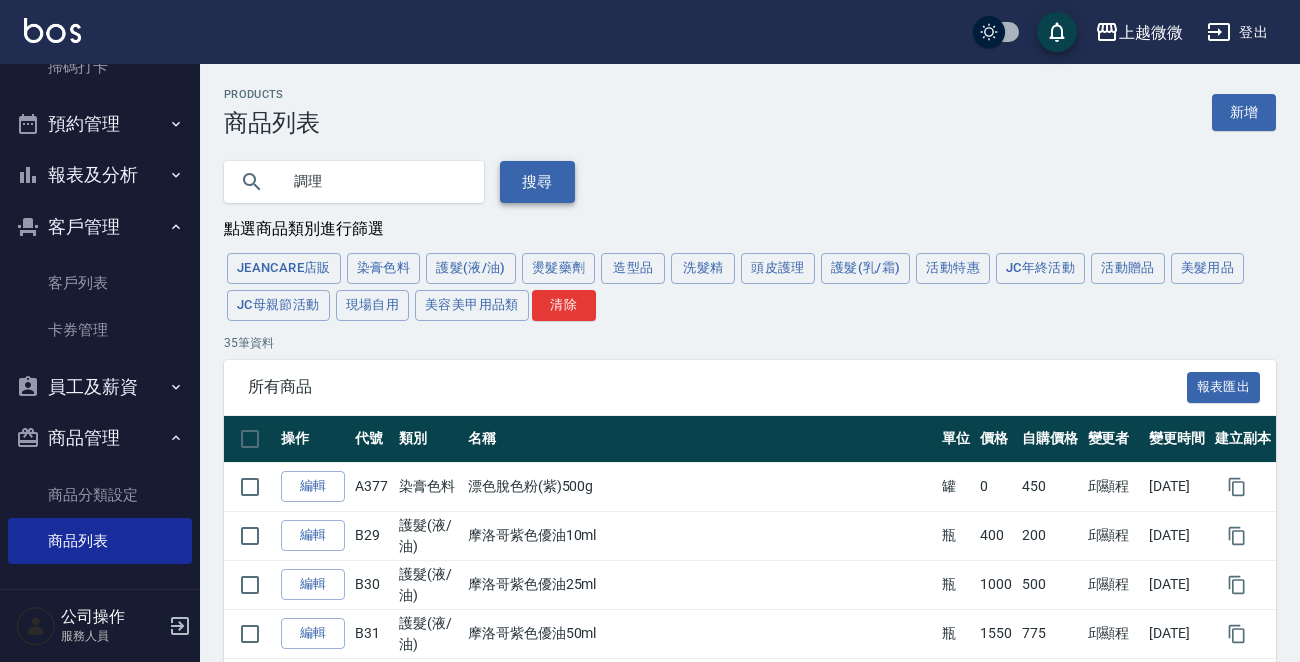 click on "搜尋" at bounding box center (537, 182) 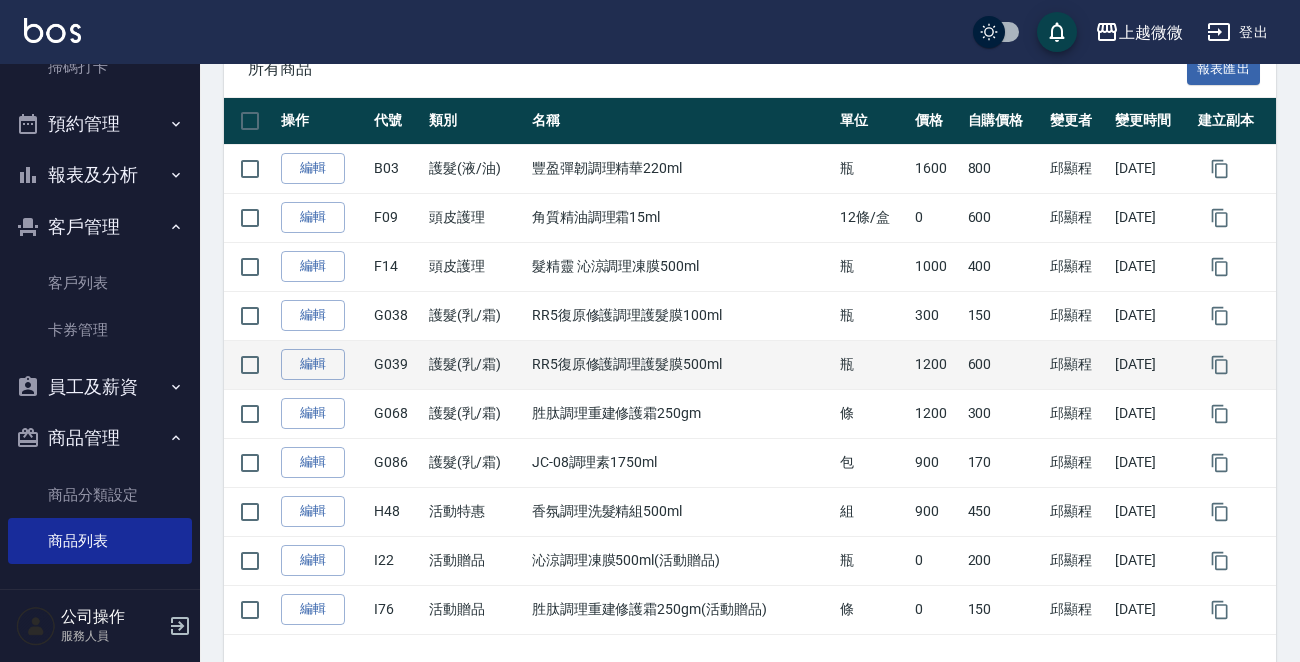 scroll, scrollTop: 284, scrollLeft: 0, axis: vertical 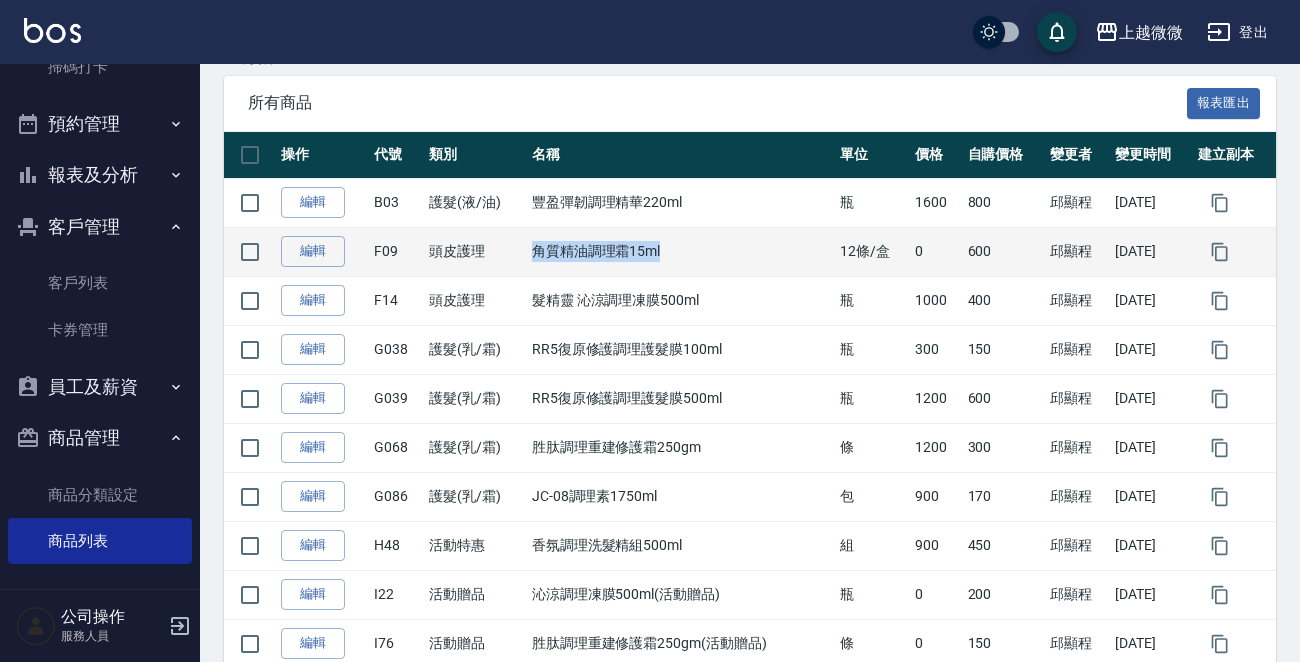 drag, startPoint x: 664, startPoint y: 249, endPoint x: 520, endPoint y: 252, distance: 144.03125 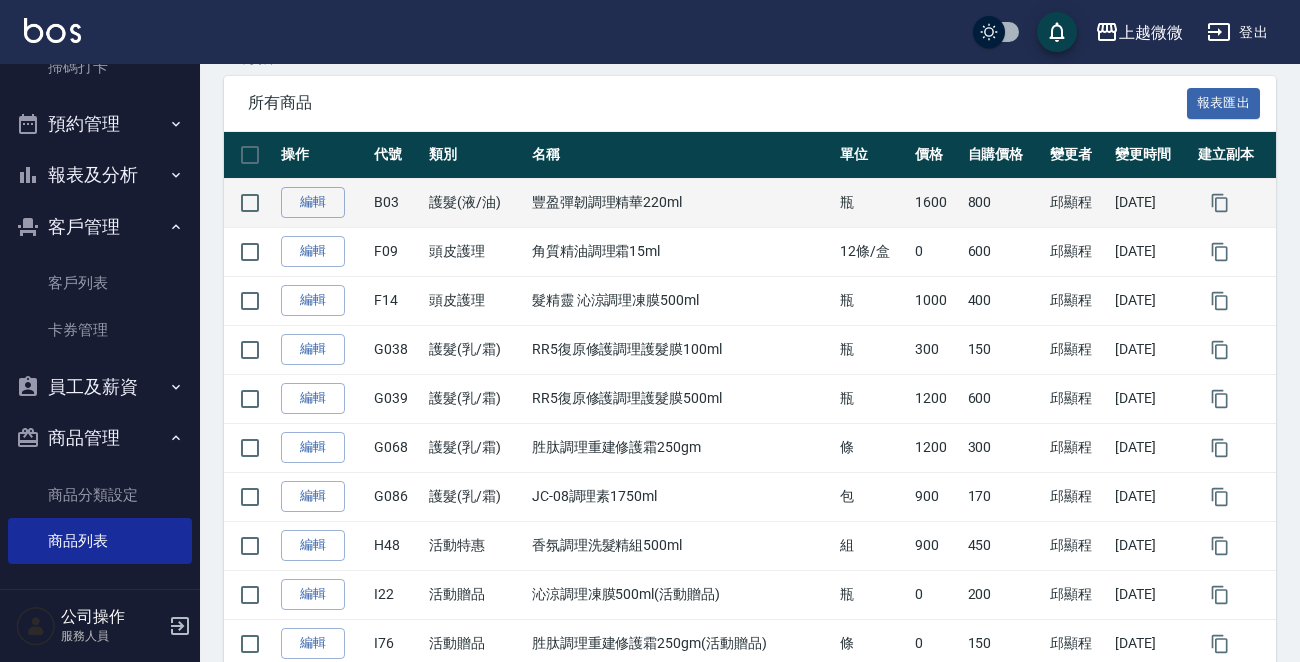 scroll, scrollTop: 0, scrollLeft: 0, axis: both 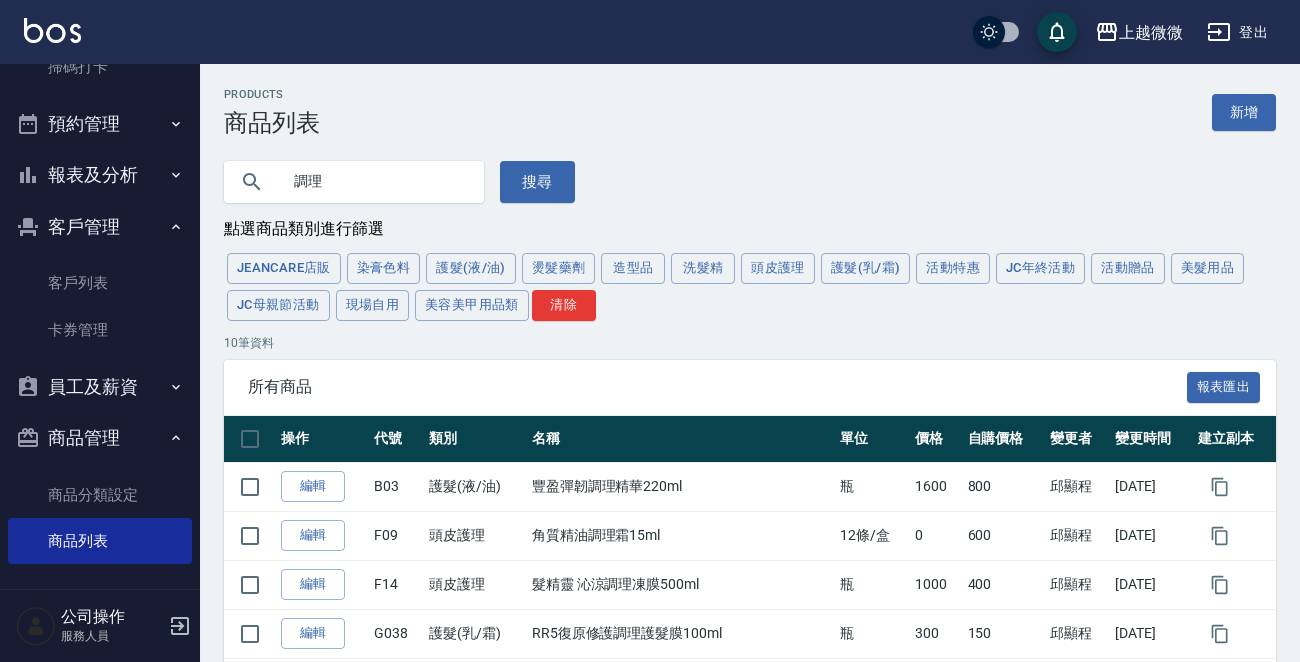 drag, startPoint x: 410, startPoint y: 158, endPoint x: 144, endPoint y: 169, distance: 266.22736 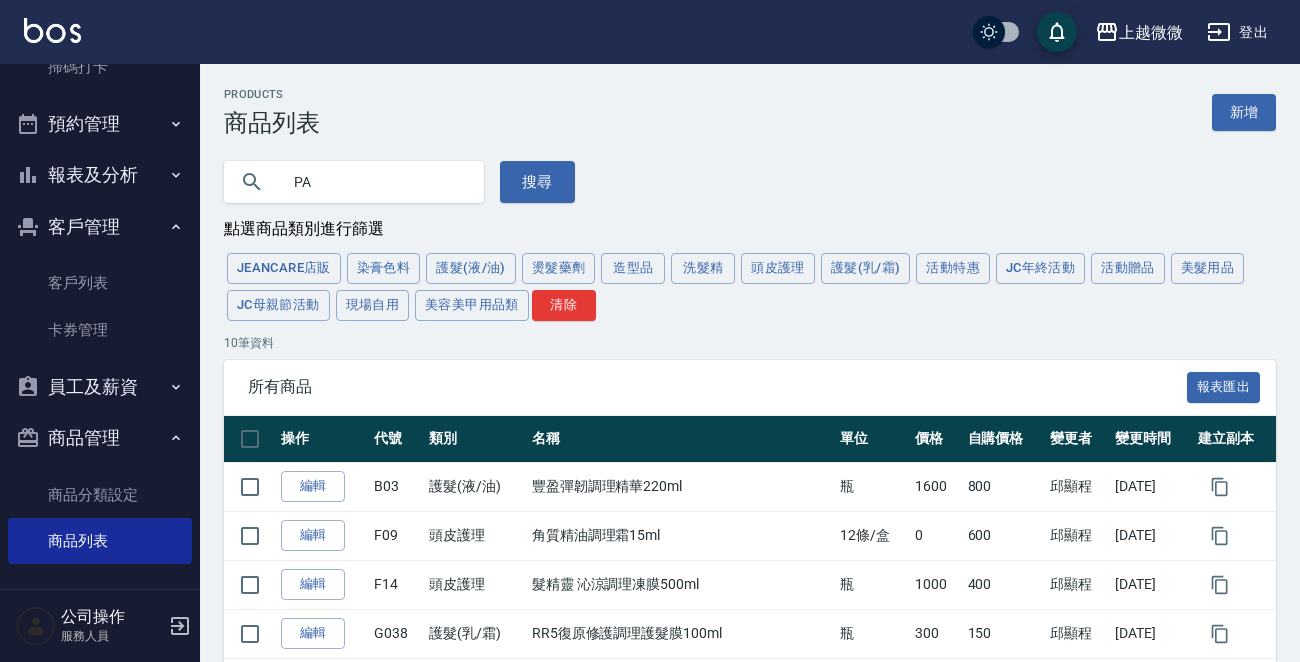type on "PA" 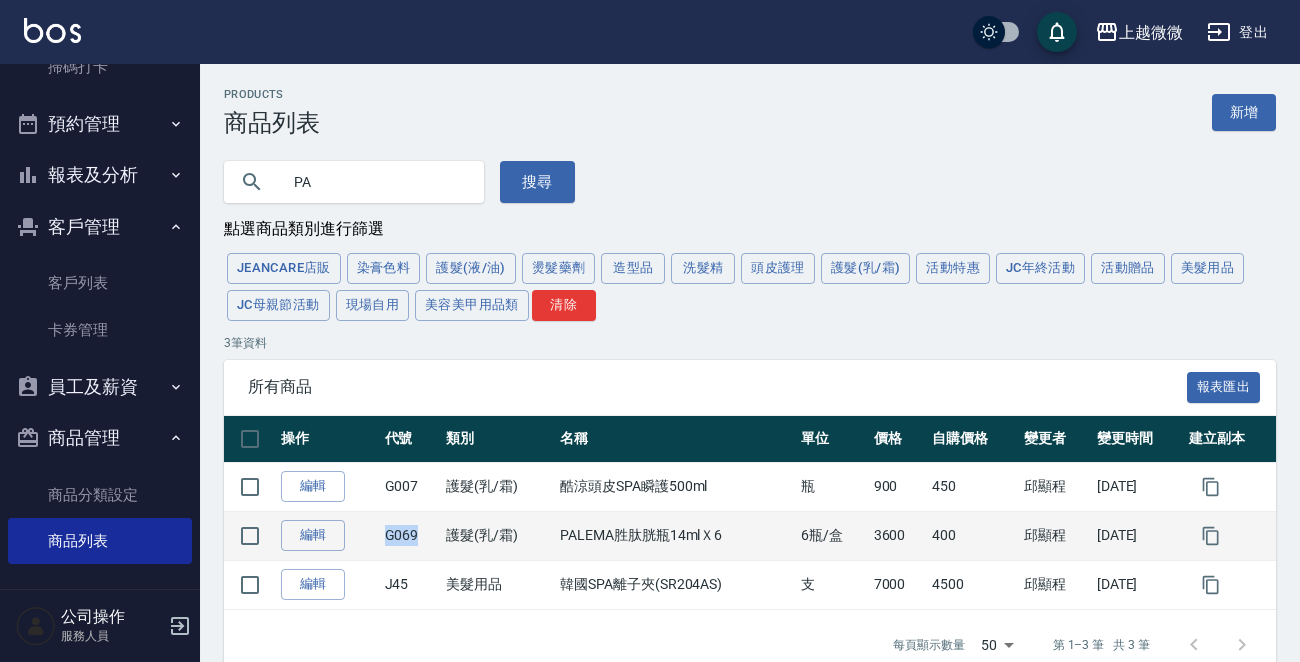 drag, startPoint x: 417, startPoint y: 536, endPoint x: 381, endPoint y: 536, distance: 36 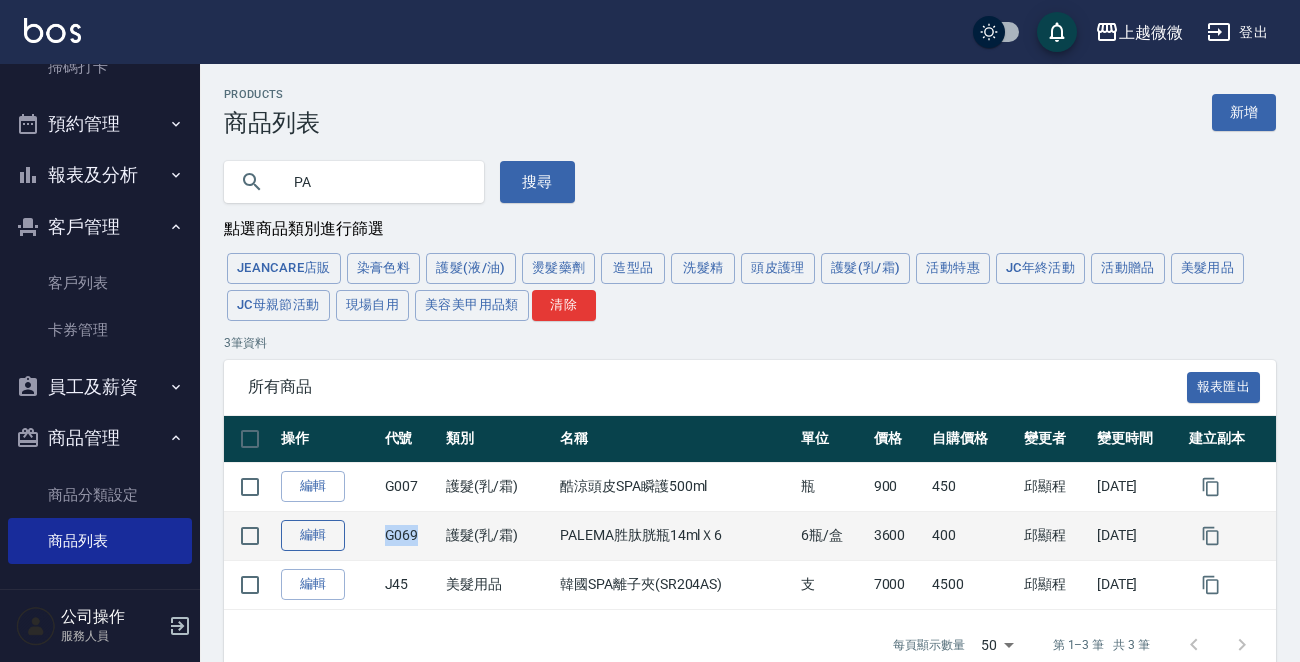 copy on "G069" 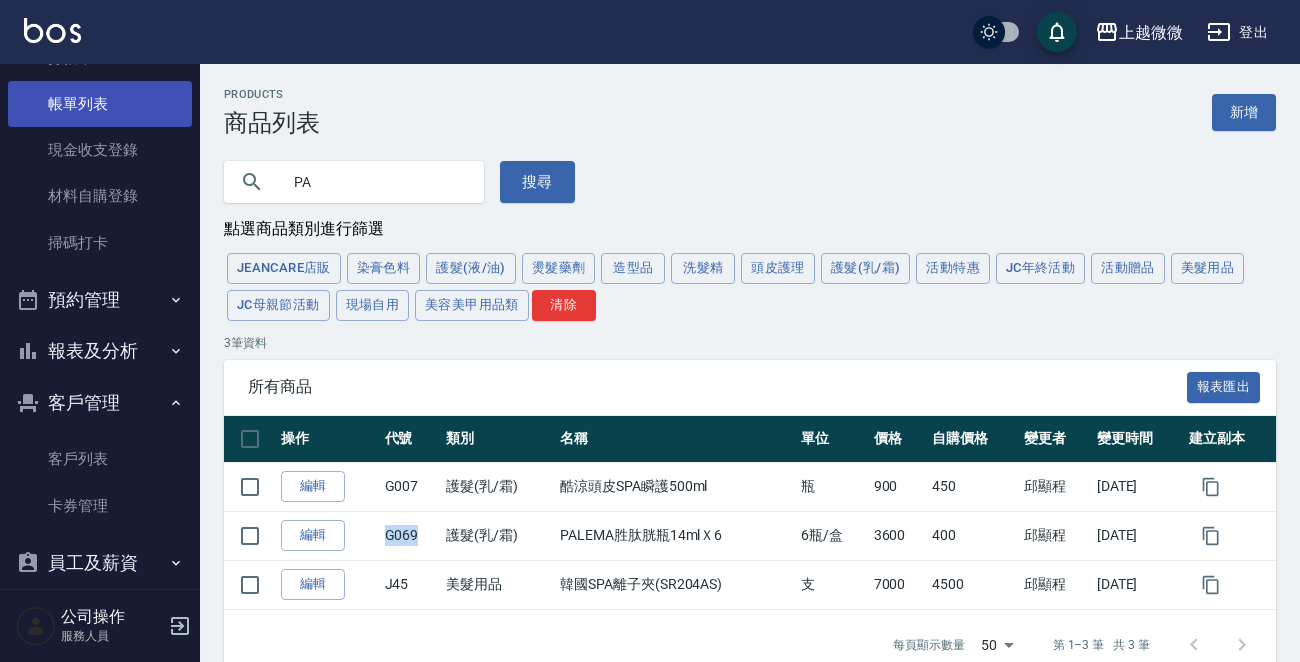 scroll, scrollTop: 0, scrollLeft: 0, axis: both 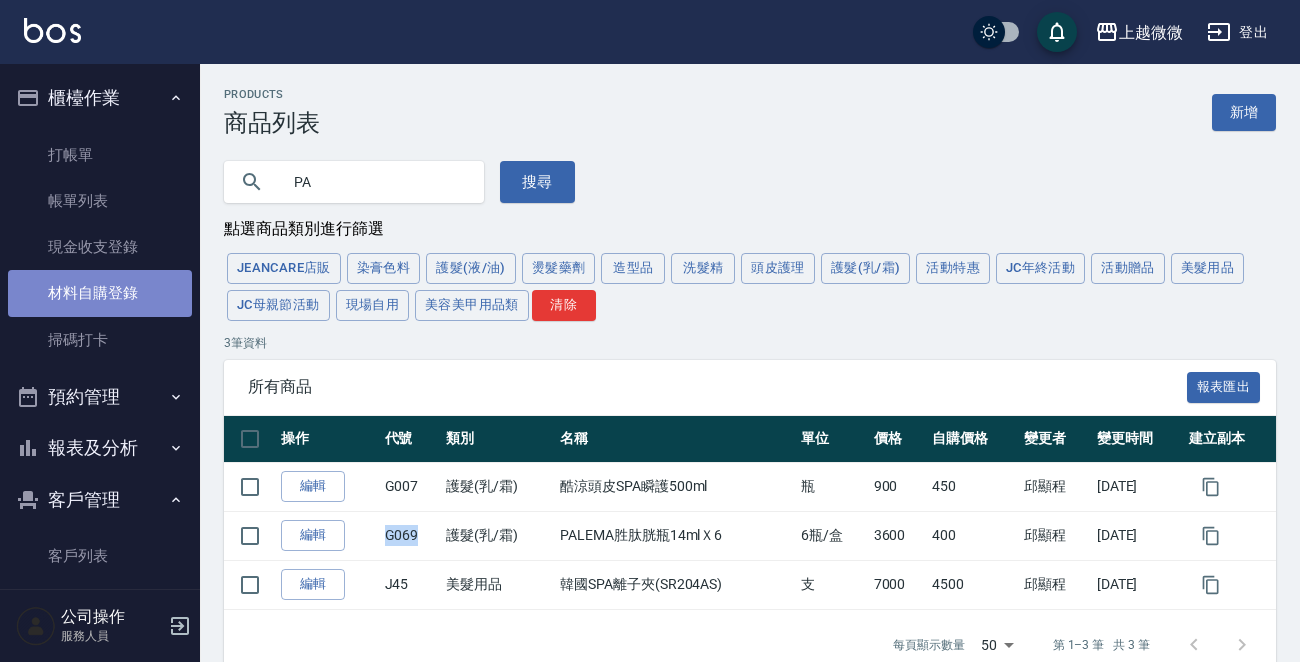 click on "材料自購登錄" at bounding box center [100, 293] 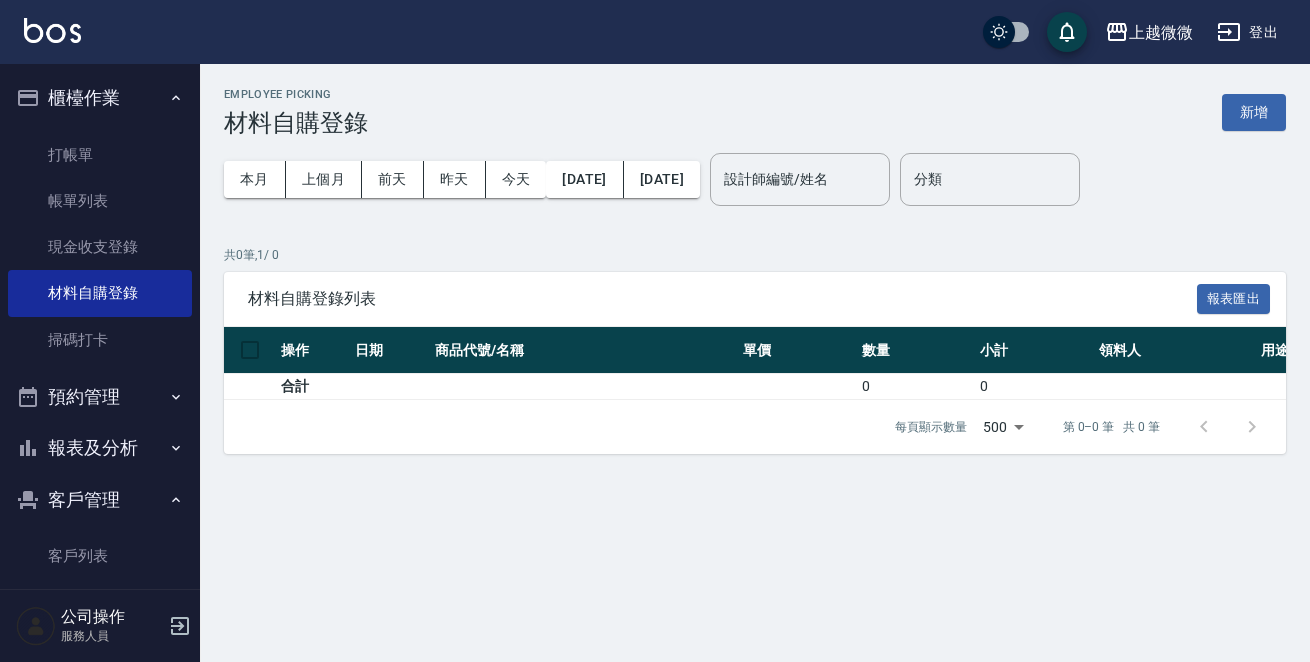 click on "新增" at bounding box center [1254, 112] 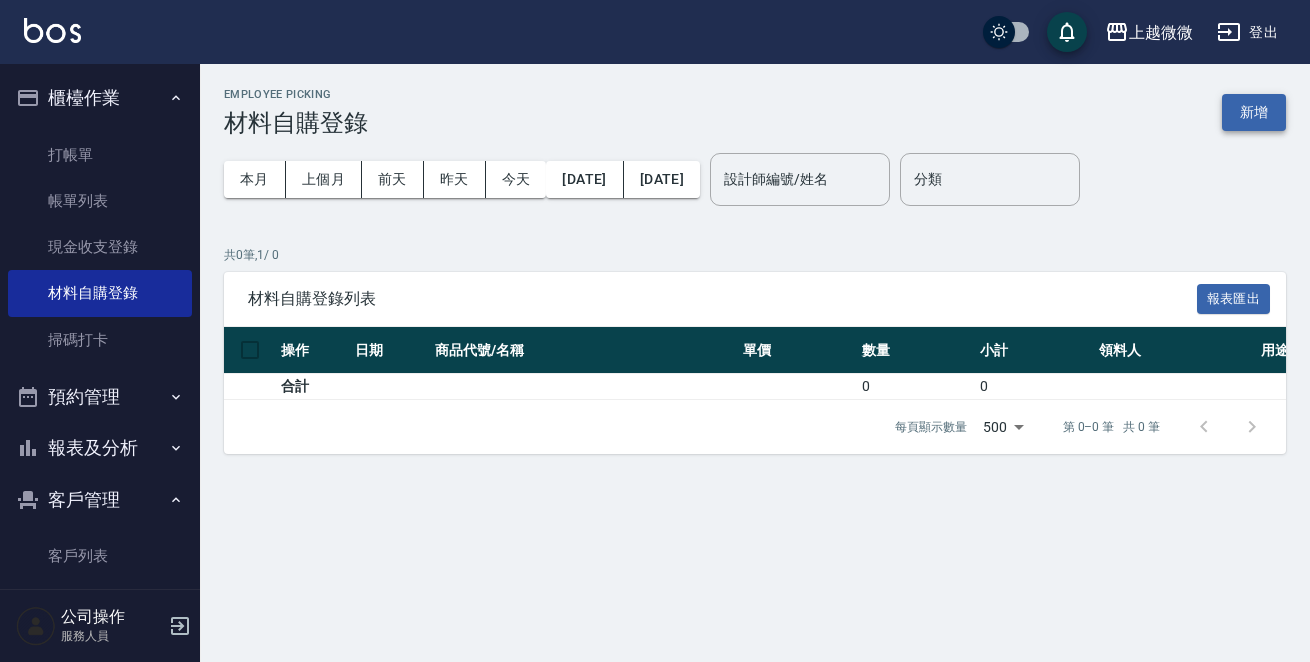 click on "新增" at bounding box center (1254, 112) 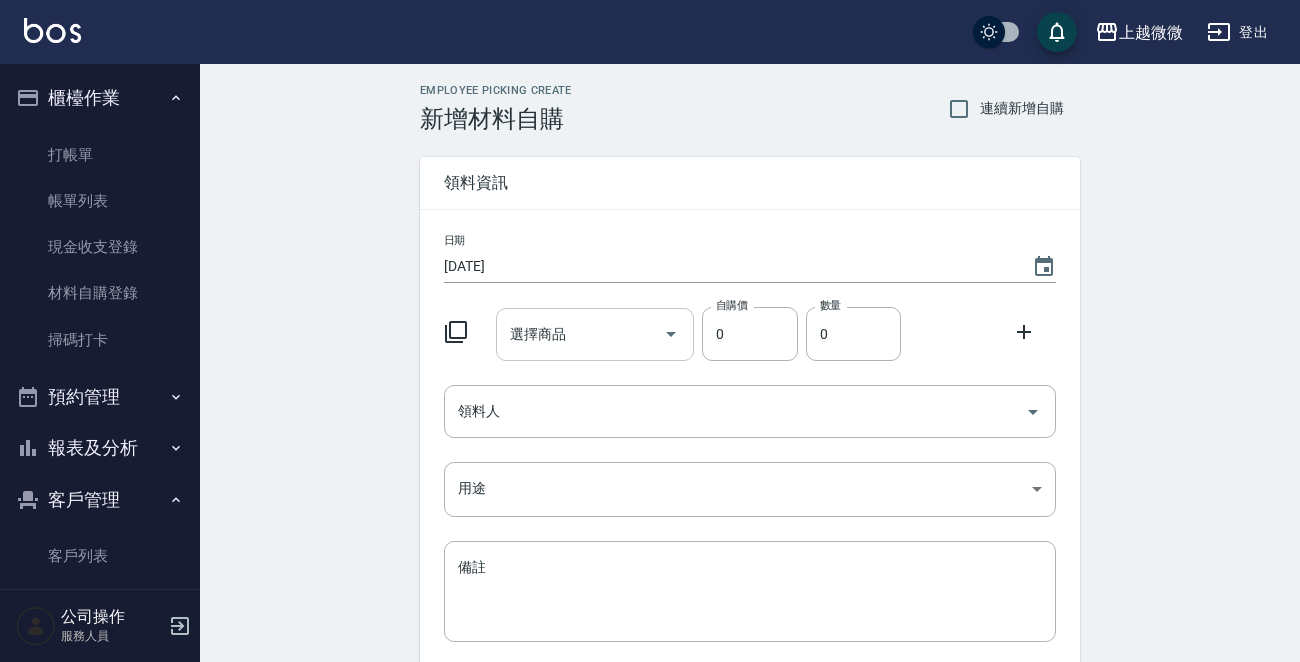 click on "選擇商品" at bounding box center [580, 334] 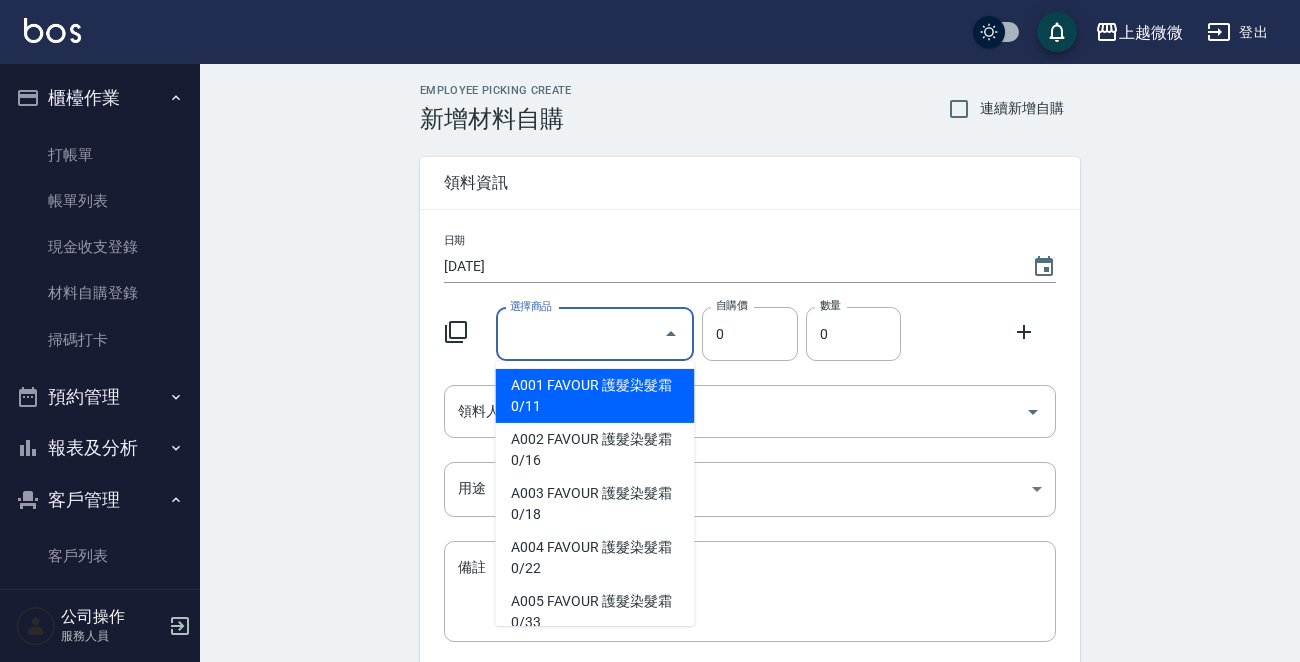 paste on "G069" 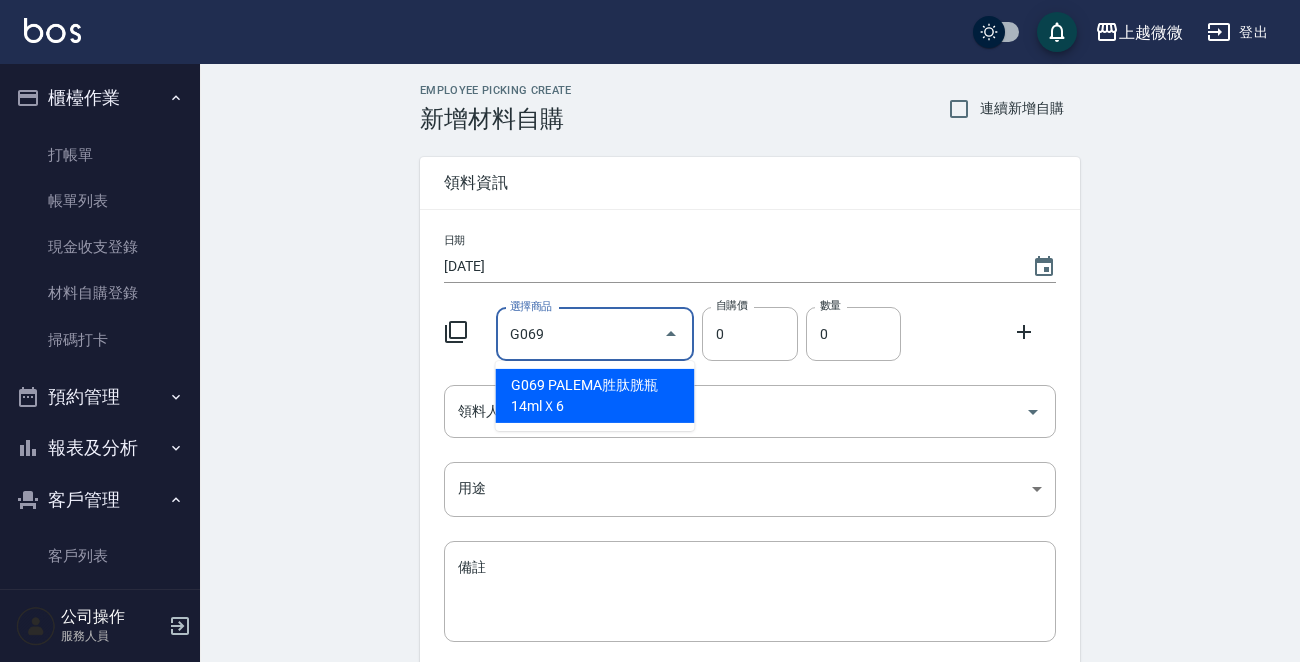 click on "G069 PALEMA胜肽胱瓶14mlＸ6" at bounding box center [594, 396] 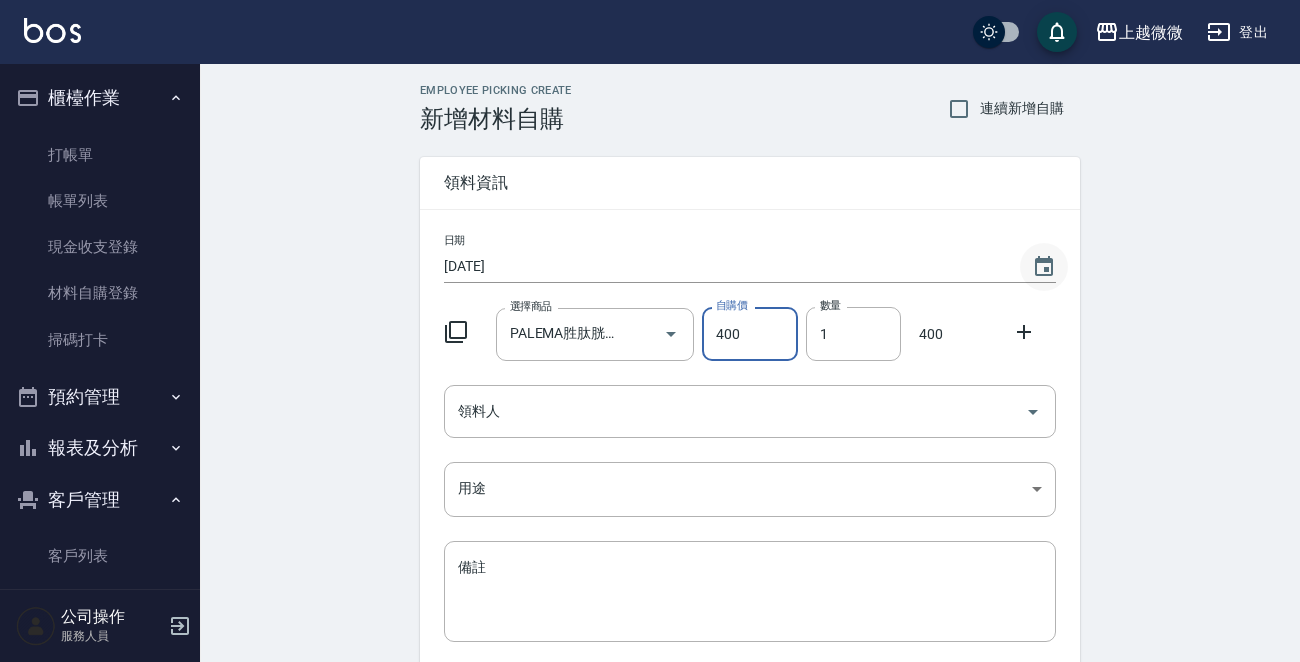 click at bounding box center [1044, 267] 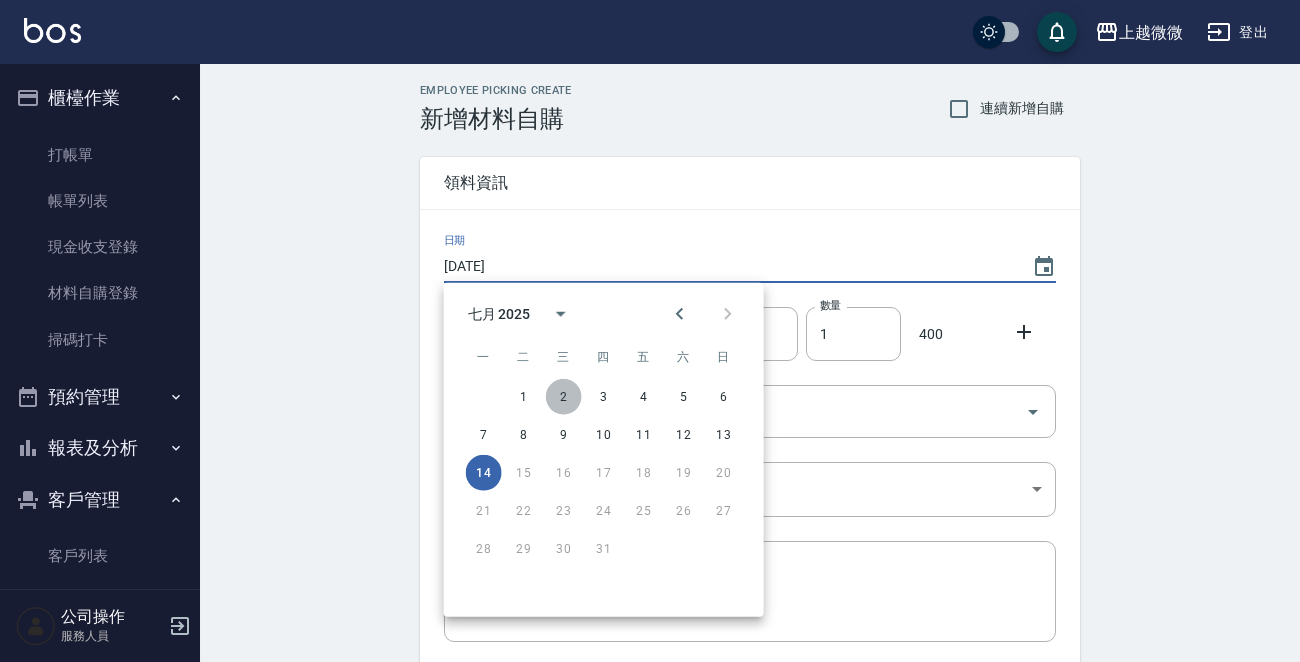 click on "2" at bounding box center [564, 397] 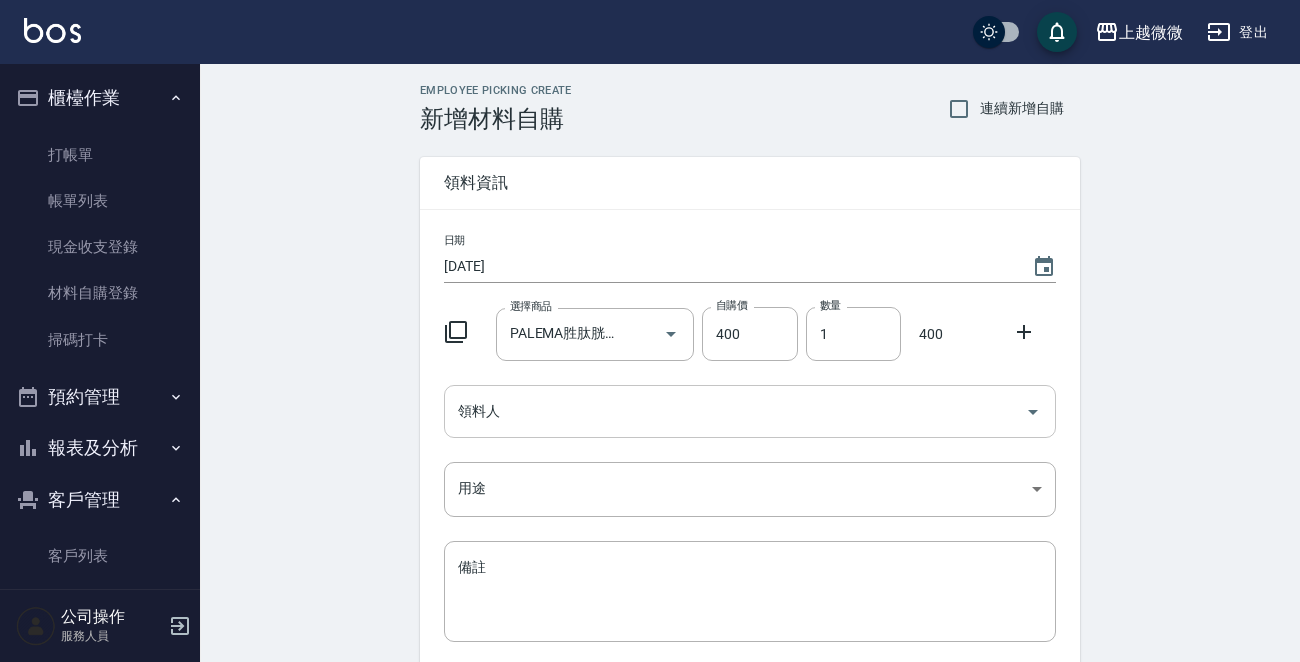 drag, startPoint x: 544, startPoint y: 416, endPoint x: 559, endPoint y: 412, distance: 15.524175 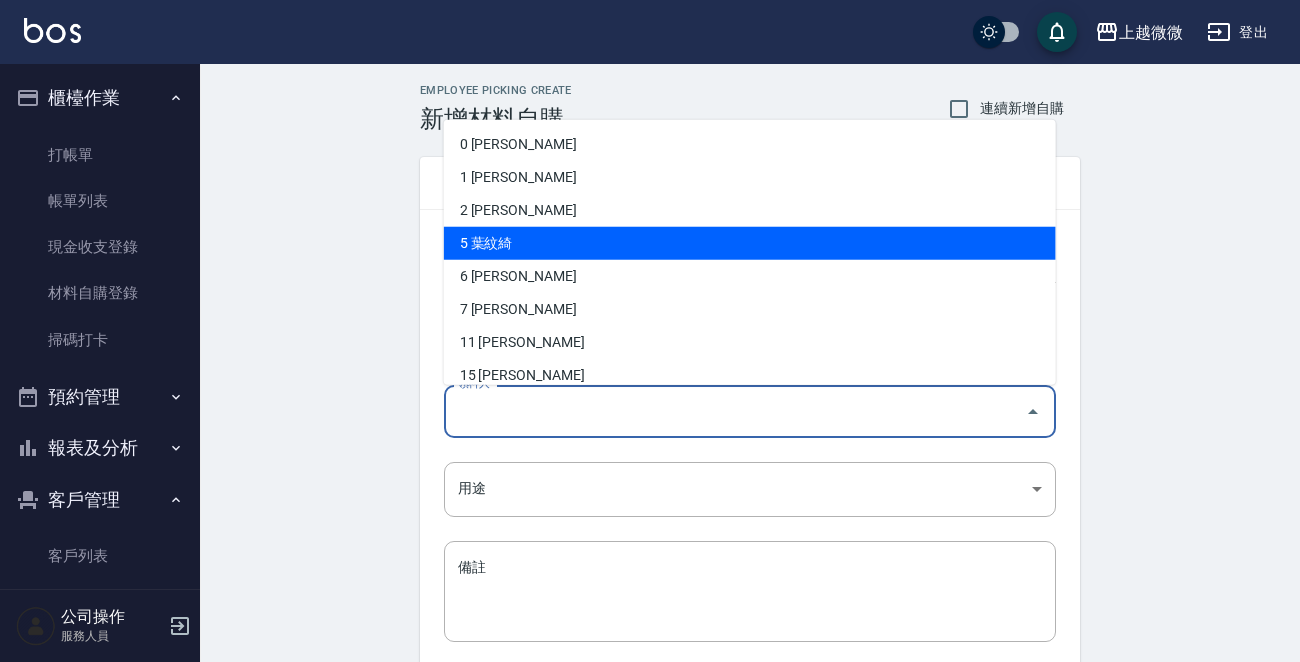 click on "5 葉紋綺" at bounding box center [750, 243] 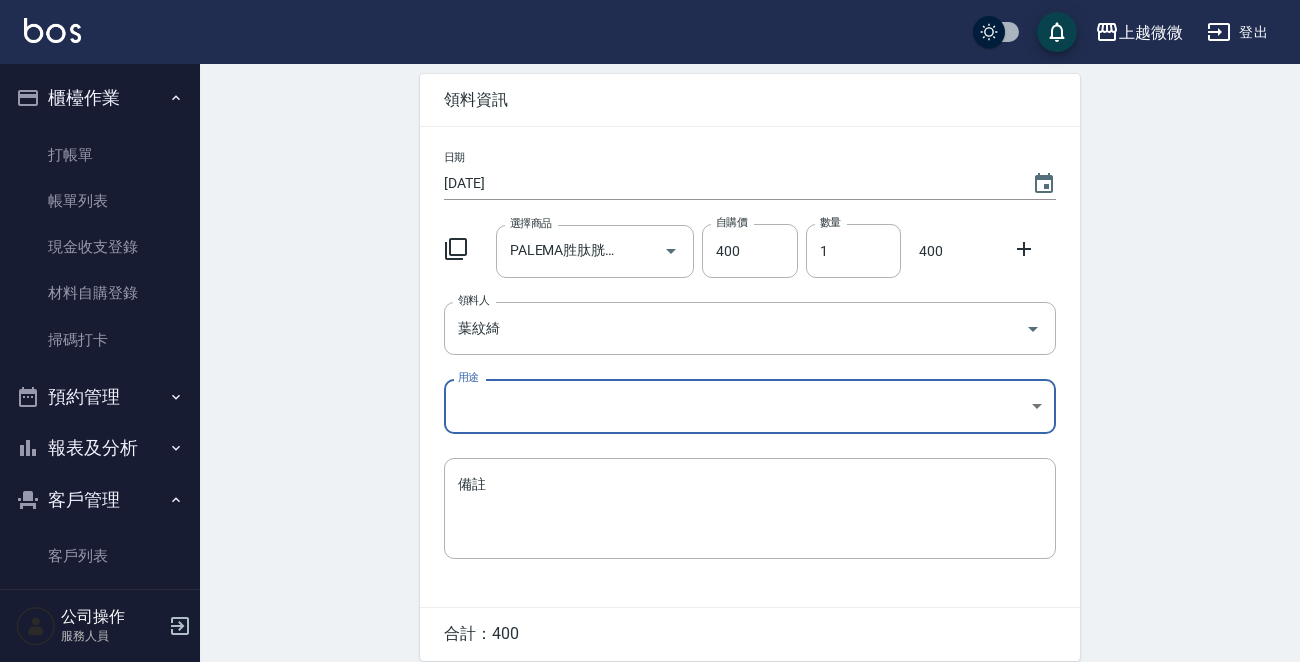 scroll, scrollTop: 163, scrollLeft: 0, axis: vertical 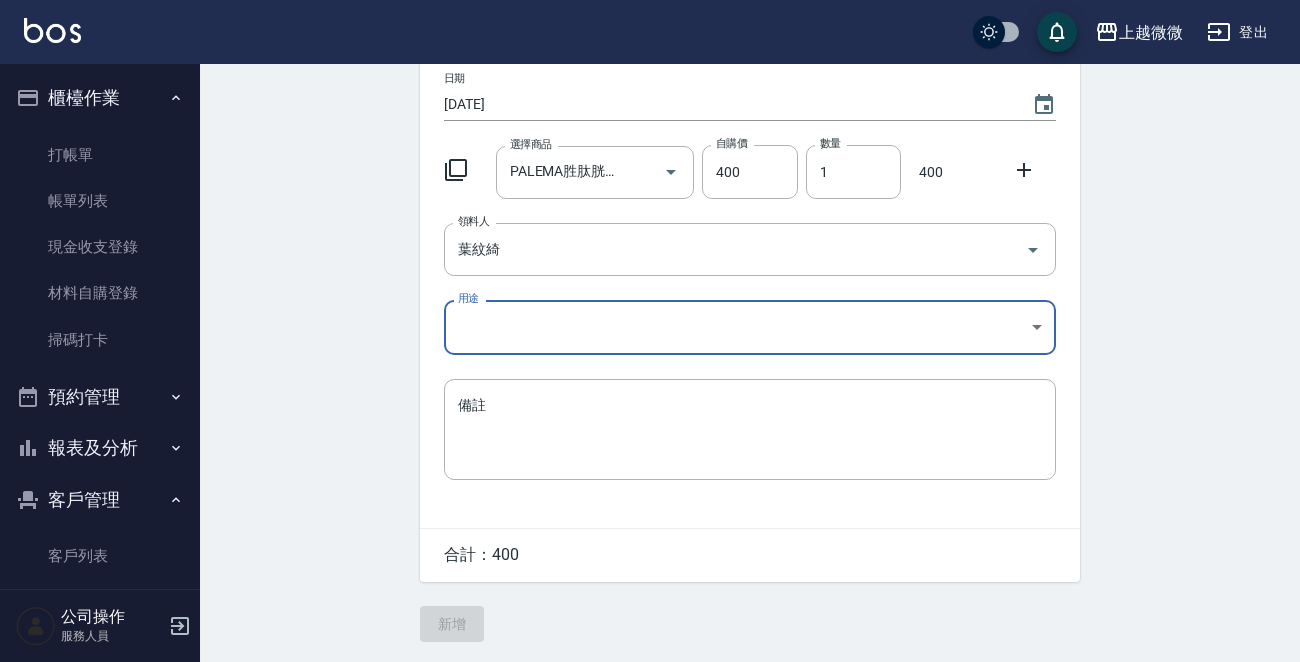 click on "上越微微 登出 櫃檯作業 打帳單 帳單列表 現金收支登錄 材料自購登錄 掃碼打卡 預約管理 預約管理 單日預約紀錄 單週預約紀錄 報表及分析 報表目錄 店家日報表 互助日報表 互助點數明細 設計師日報表 設計師業績月報表 每日非現金明細 每日收支明細 客戶管理 客戶列表 卡券管理 員工及薪資 員工列表 商品管理 商品分類設定 商品列表 公司操作 服務人員 Employee Picking Create 新增材料自購 連續新增自購 領料資訊 日期 [DATE] 選擇商品 PALEMA胜肽胱瓶14mlＸ6 選擇商品 自購價 400 自購價 數量 1 數量 400 領料人 葉紋綺 領料人 用途 ​ 用途 備註 x 備註 合計： 400 新增" at bounding box center (650, 250) 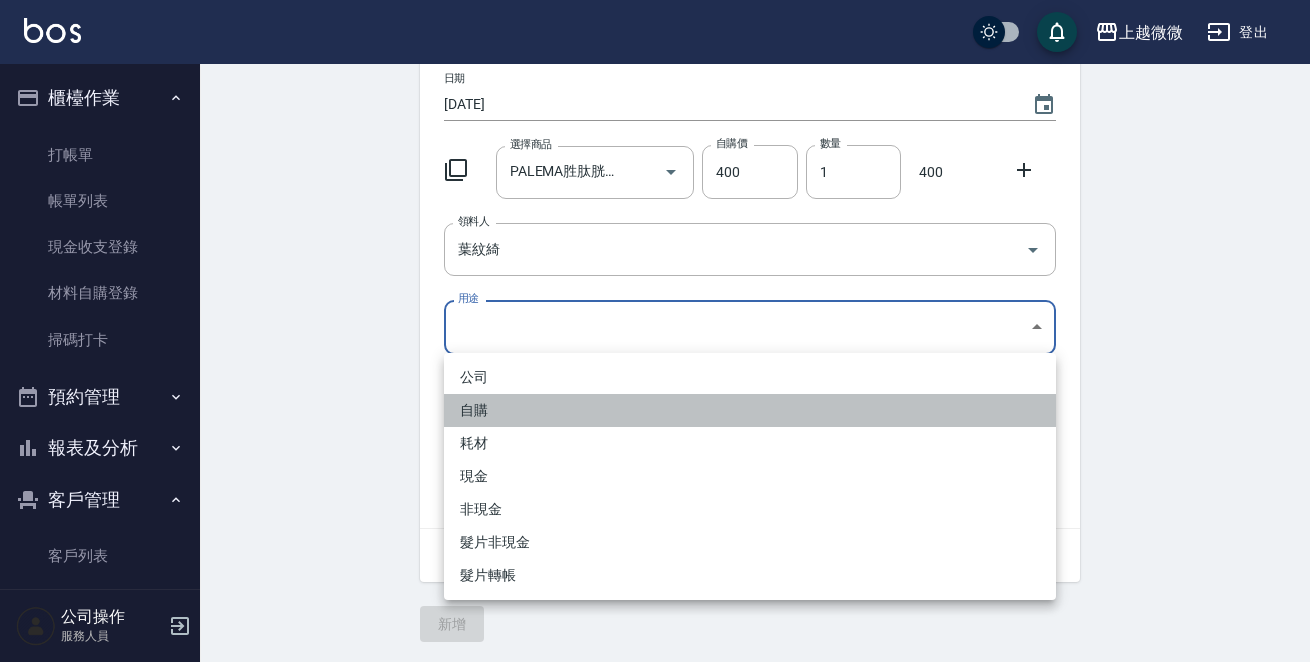 click on "自購" at bounding box center (750, 410) 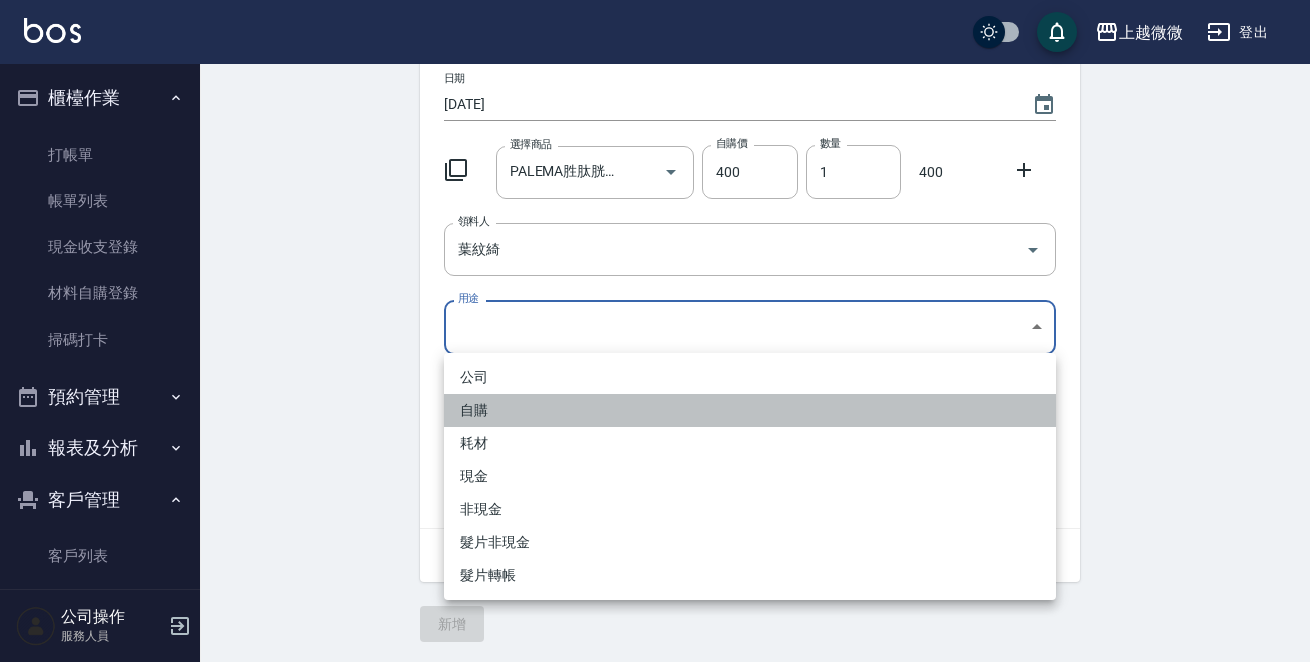 type on "自購" 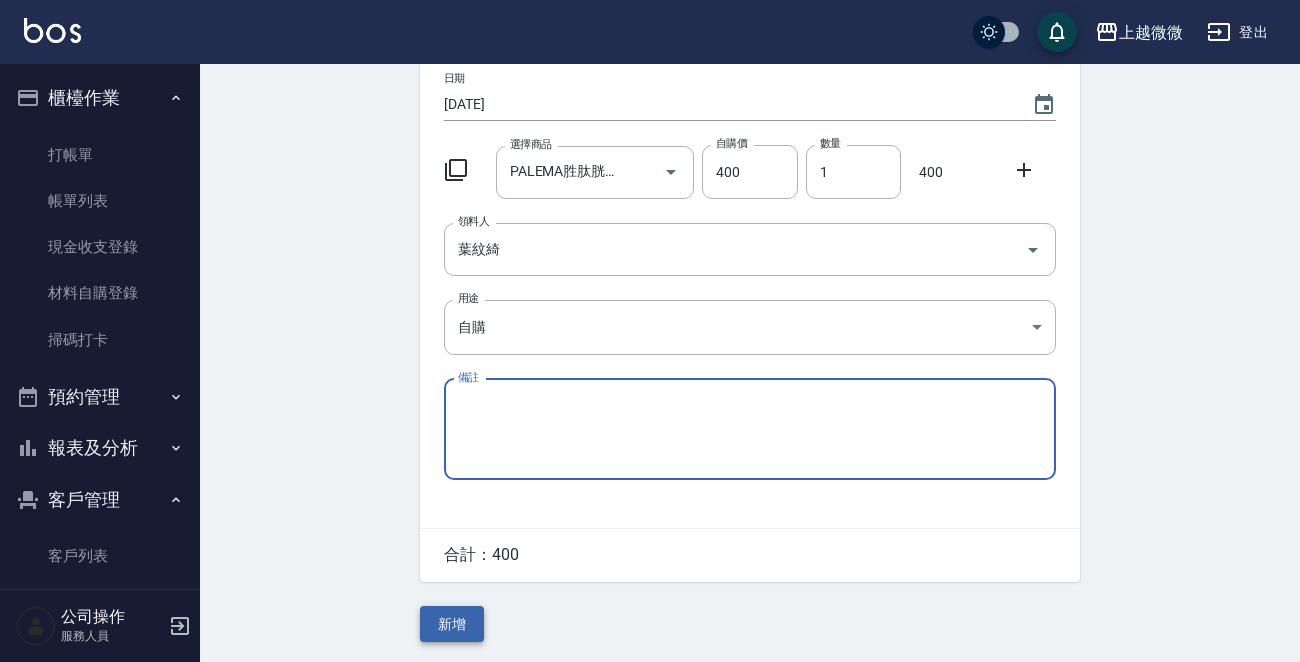 click on "新增" at bounding box center [452, 624] 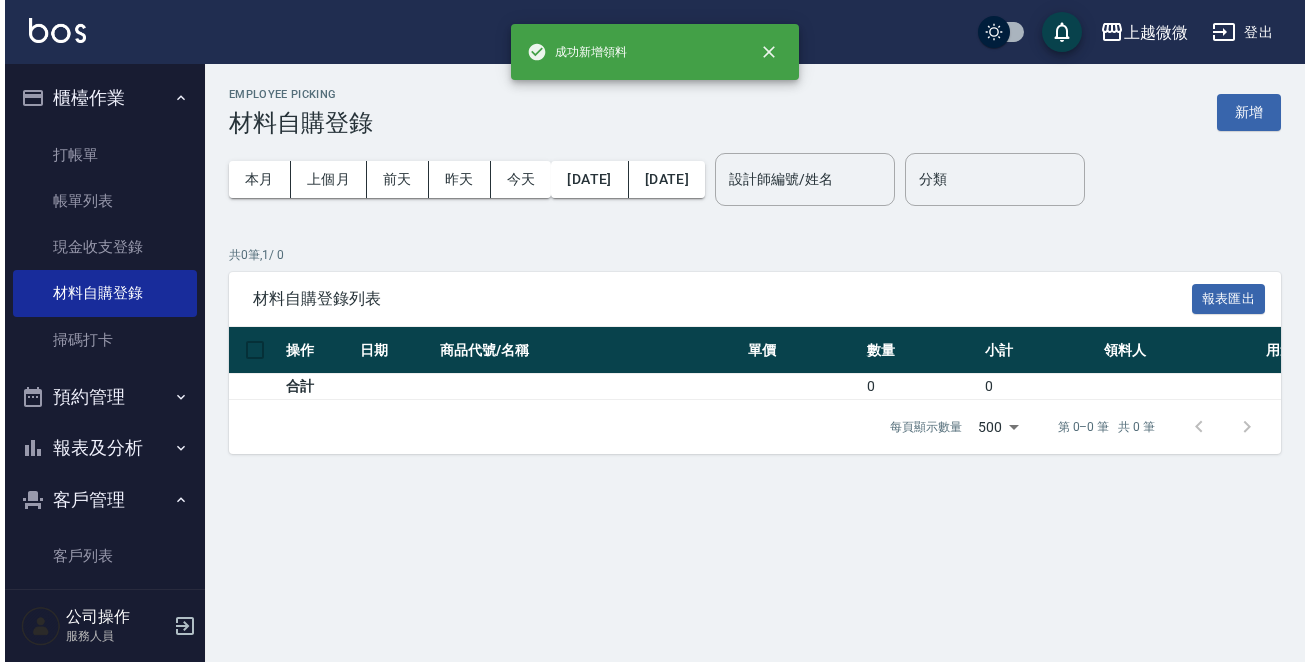 scroll, scrollTop: 0, scrollLeft: 0, axis: both 